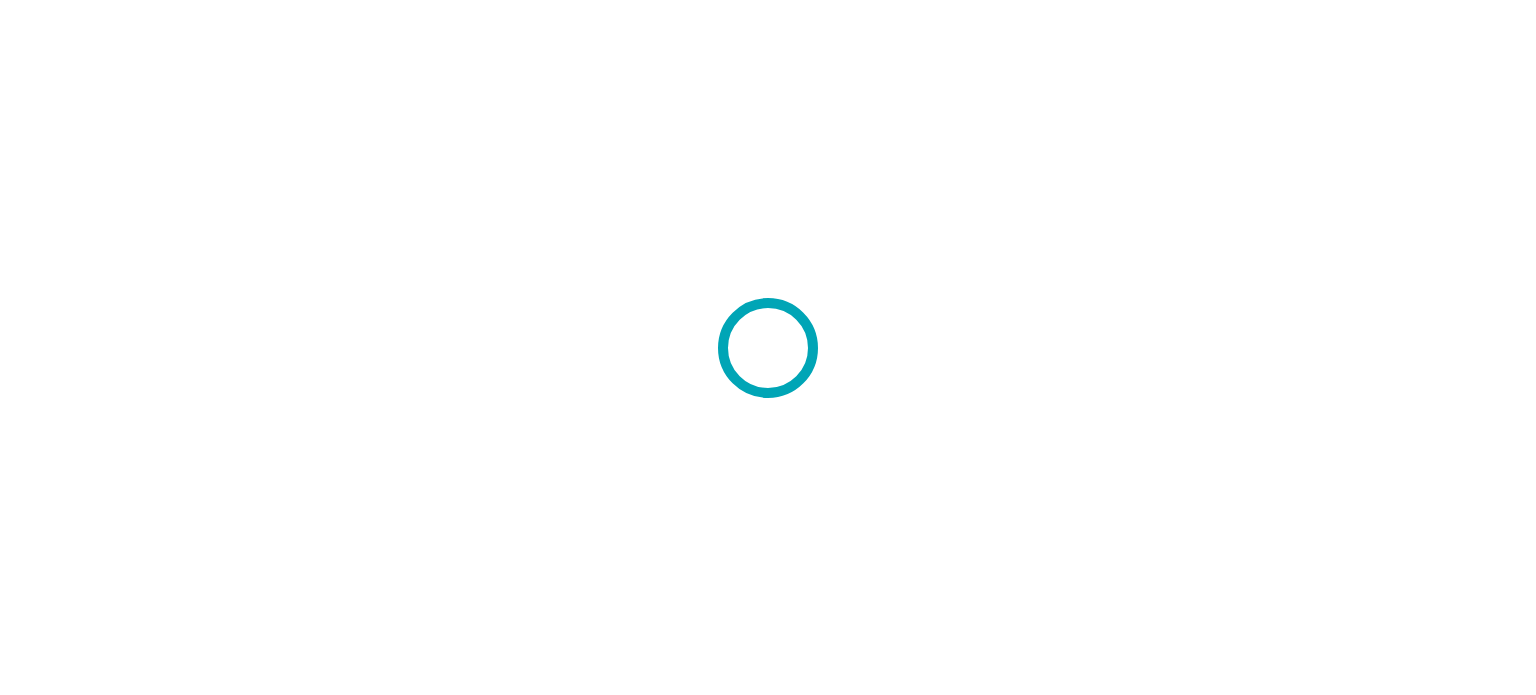 scroll, scrollTop: 0, scrollLeft: 0, axis: both 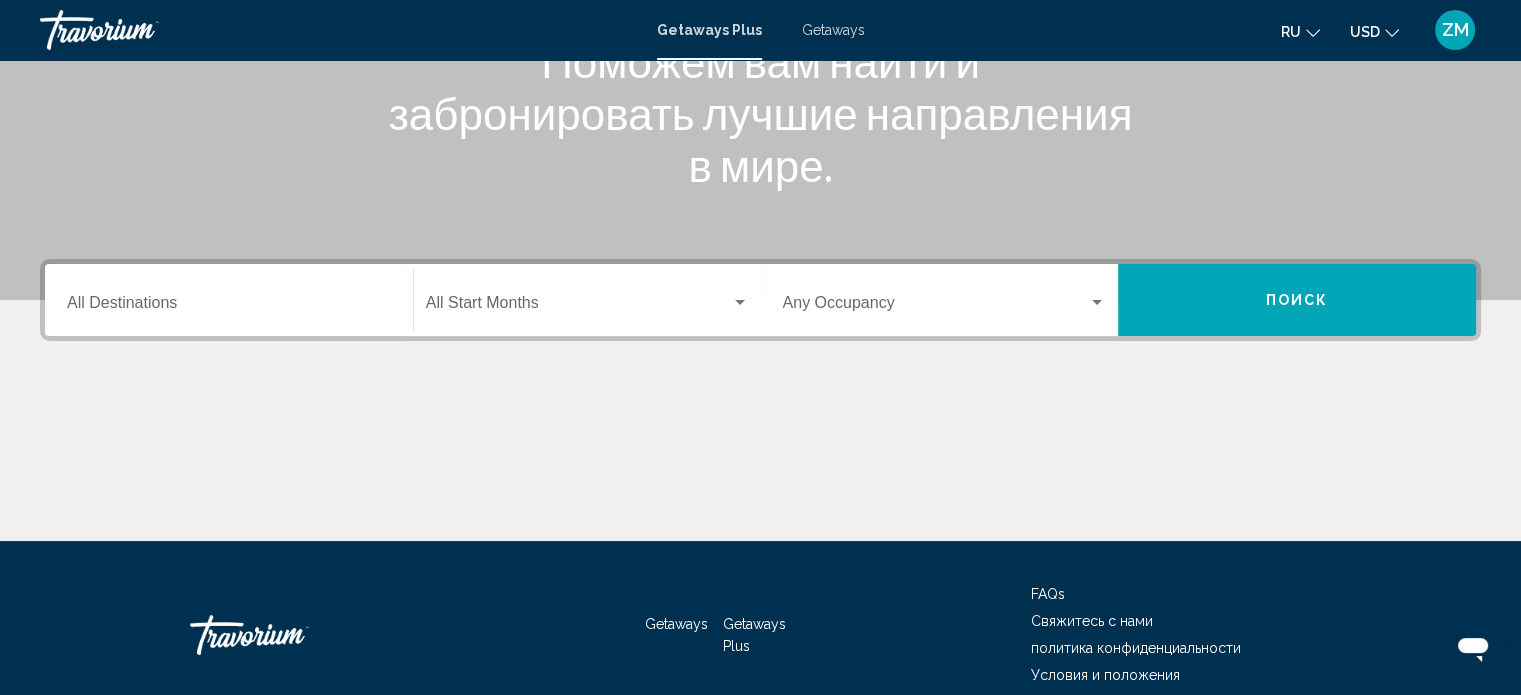 click on "Destination All Destinations" at bounding box center [229, 307] 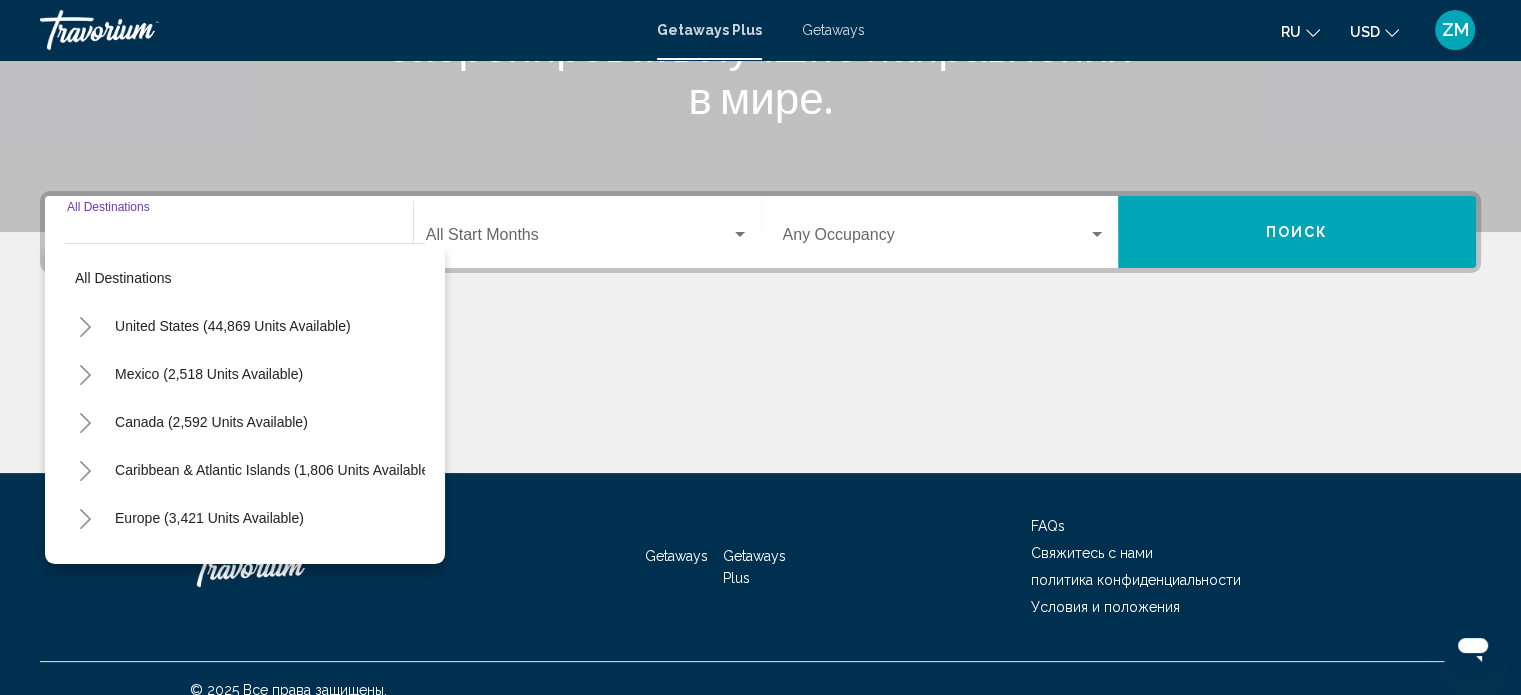 scroll, scrollTop: 390, scrollLeft: 0, axis: vertical 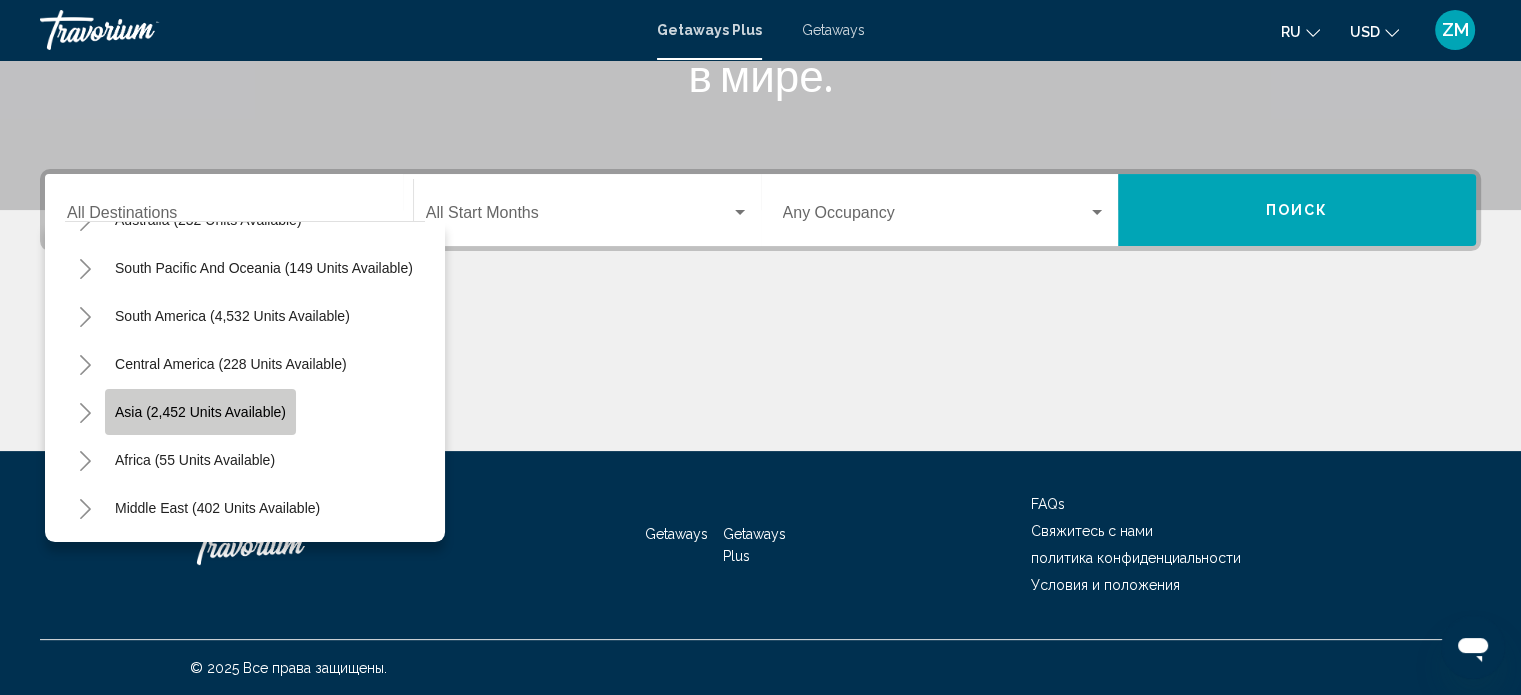 click on "Asia (2,452 units available)" 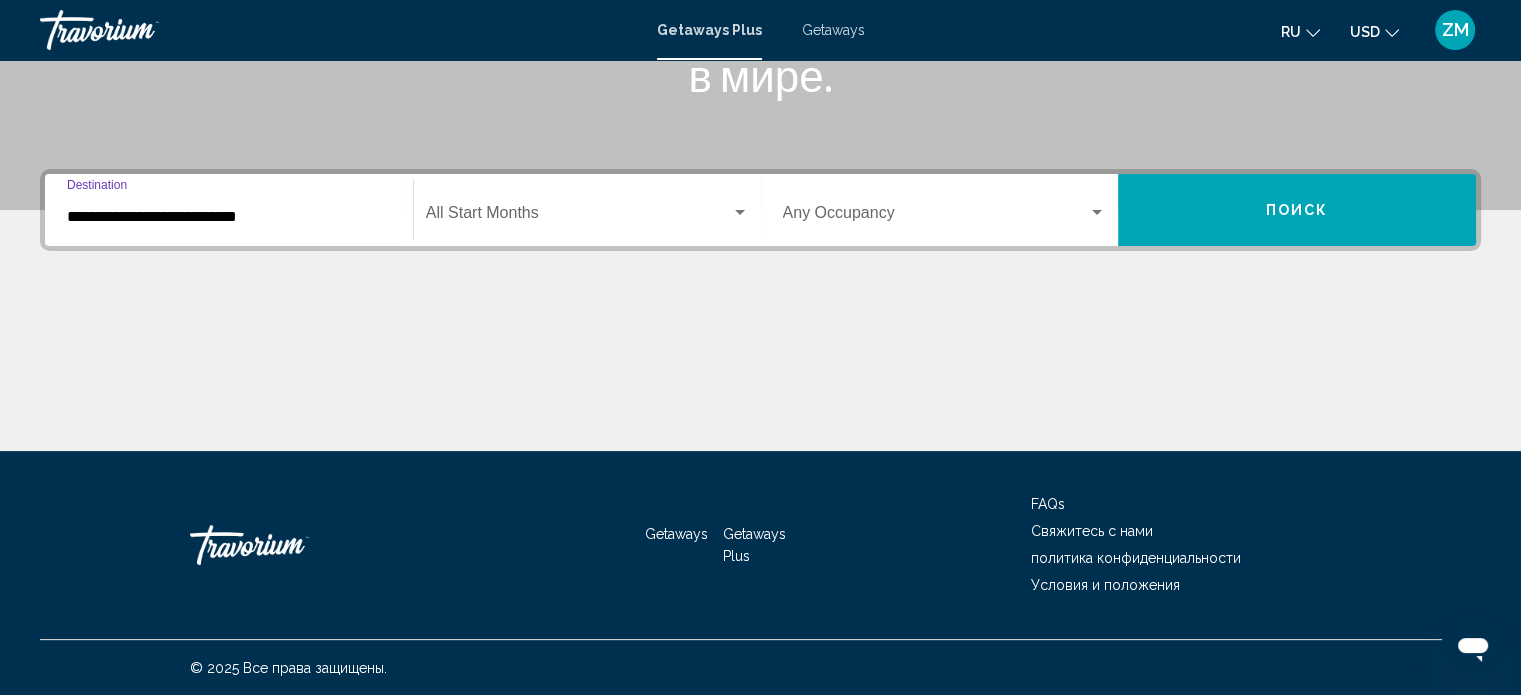 click on "**********" at bounding box center [229, 217] 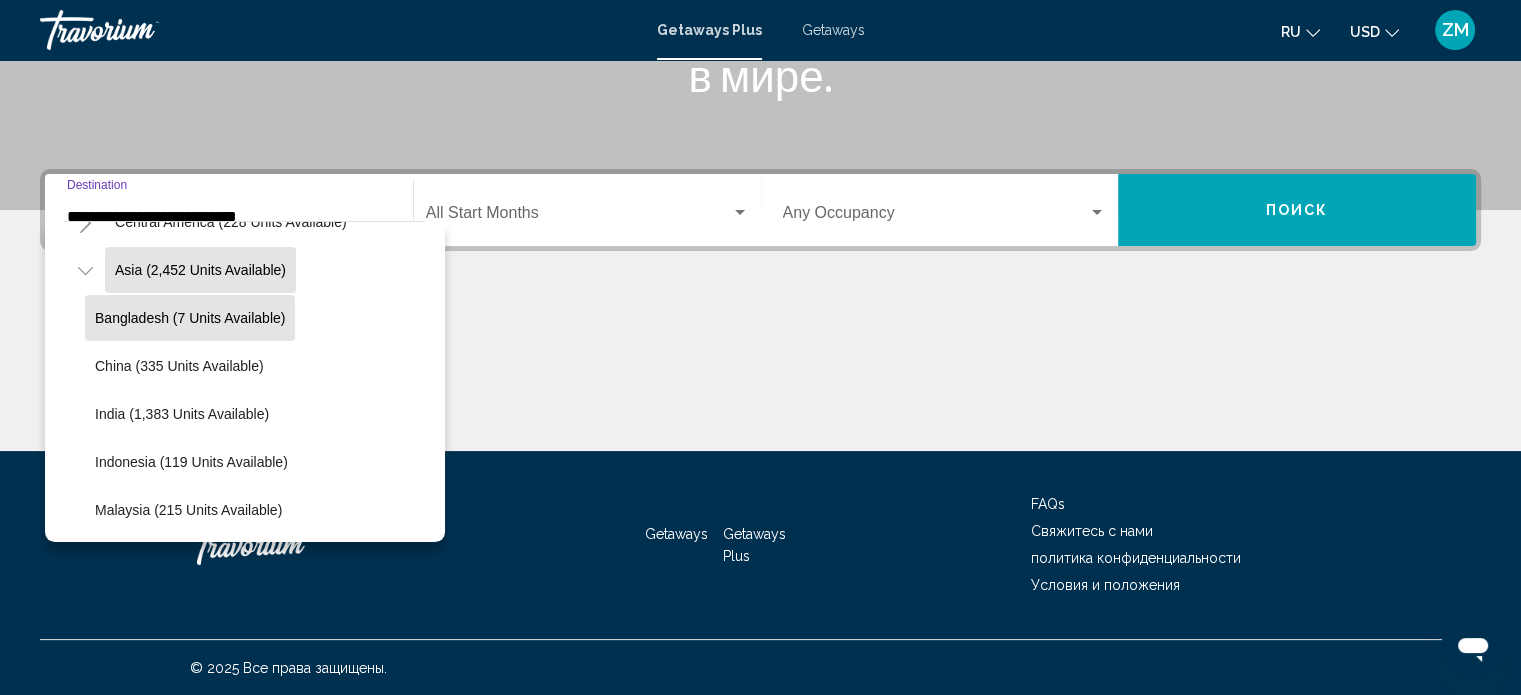 scroll, scrollTop: 566, scrollLeft: 0, axis: vertical 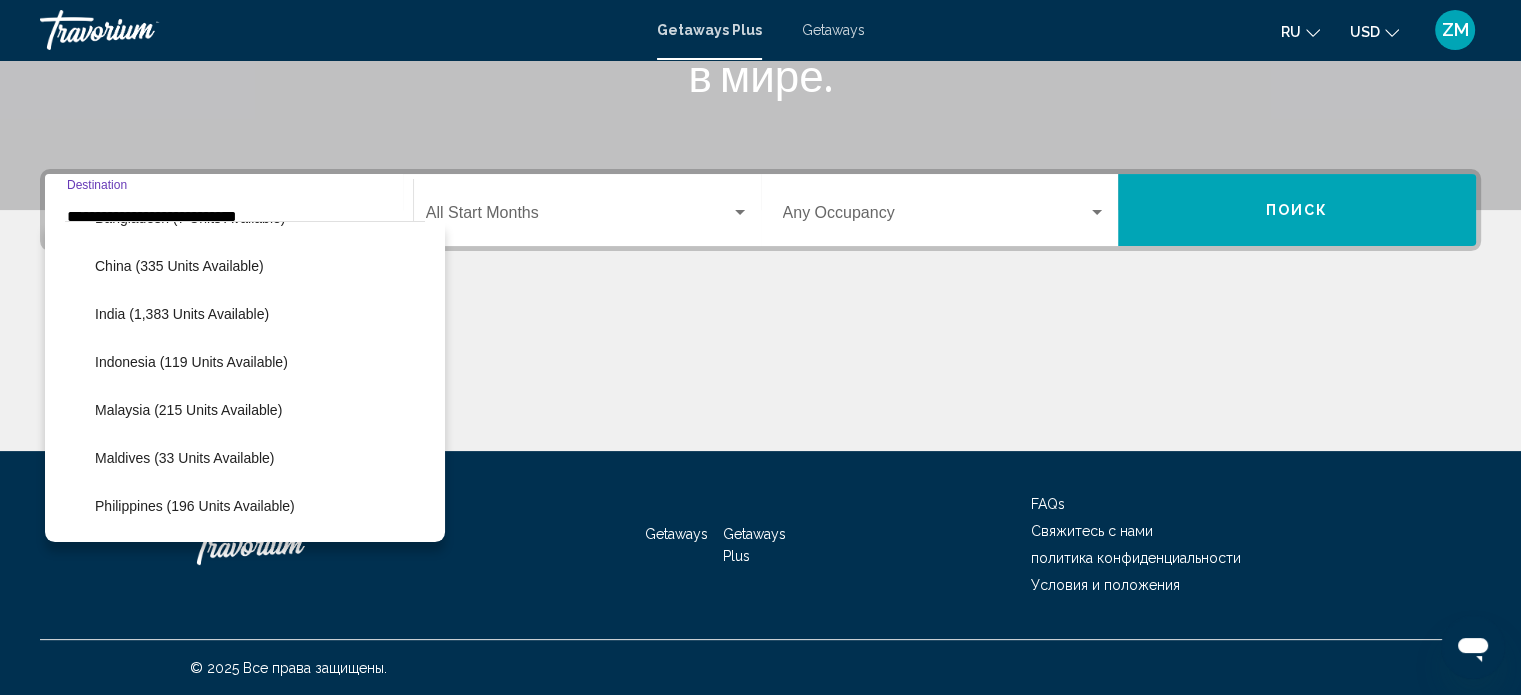 click on "**********" at bounding box center [229, 217] 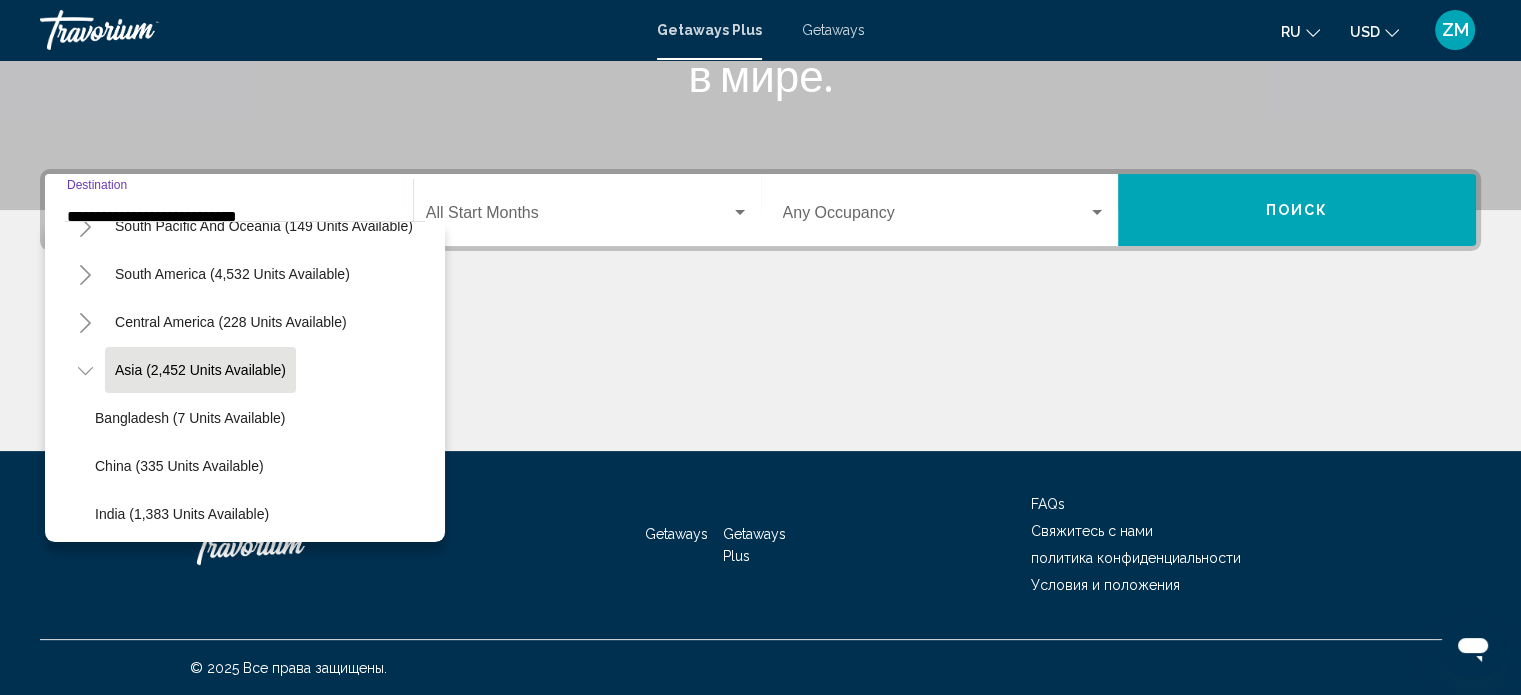 click on "**********" at bounding box center (229, 217) 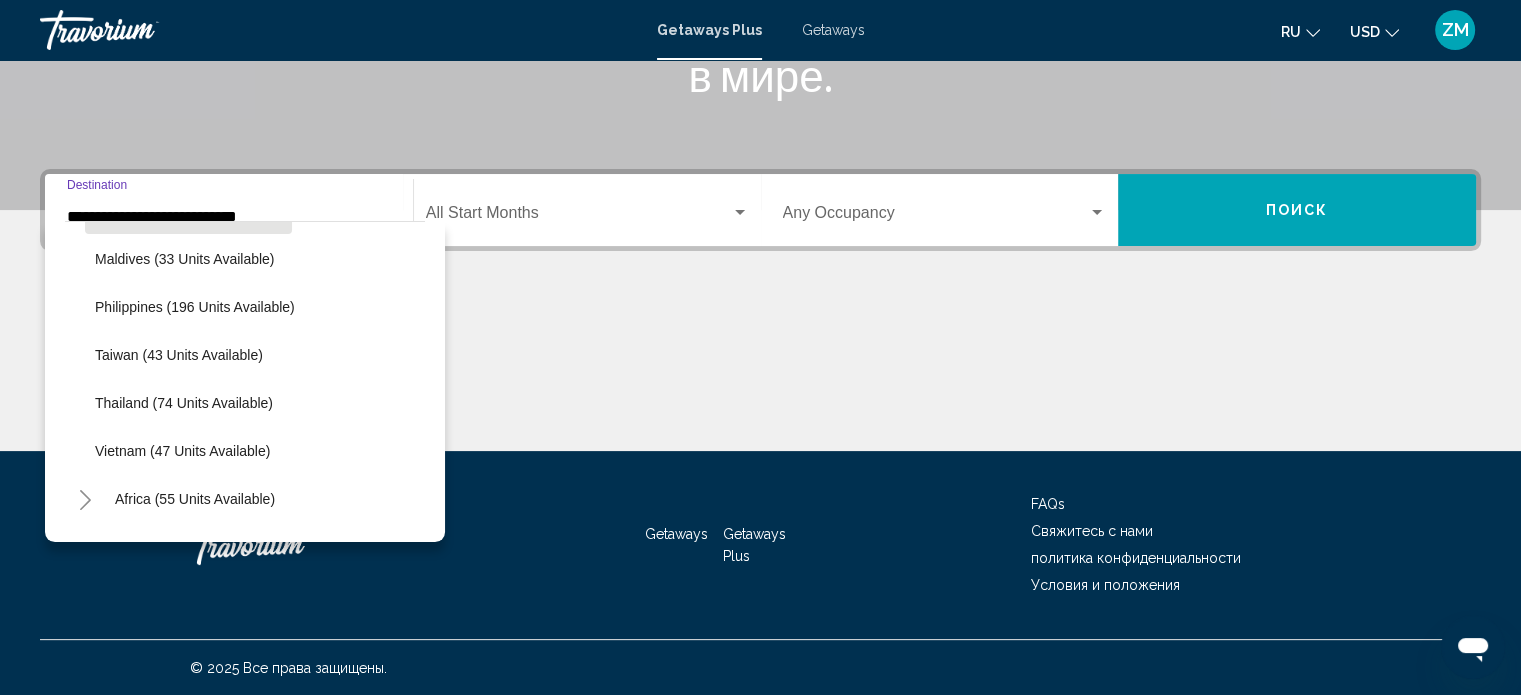 scroll, scrollTop: 766, scrollLeft: 0, axis: vertical 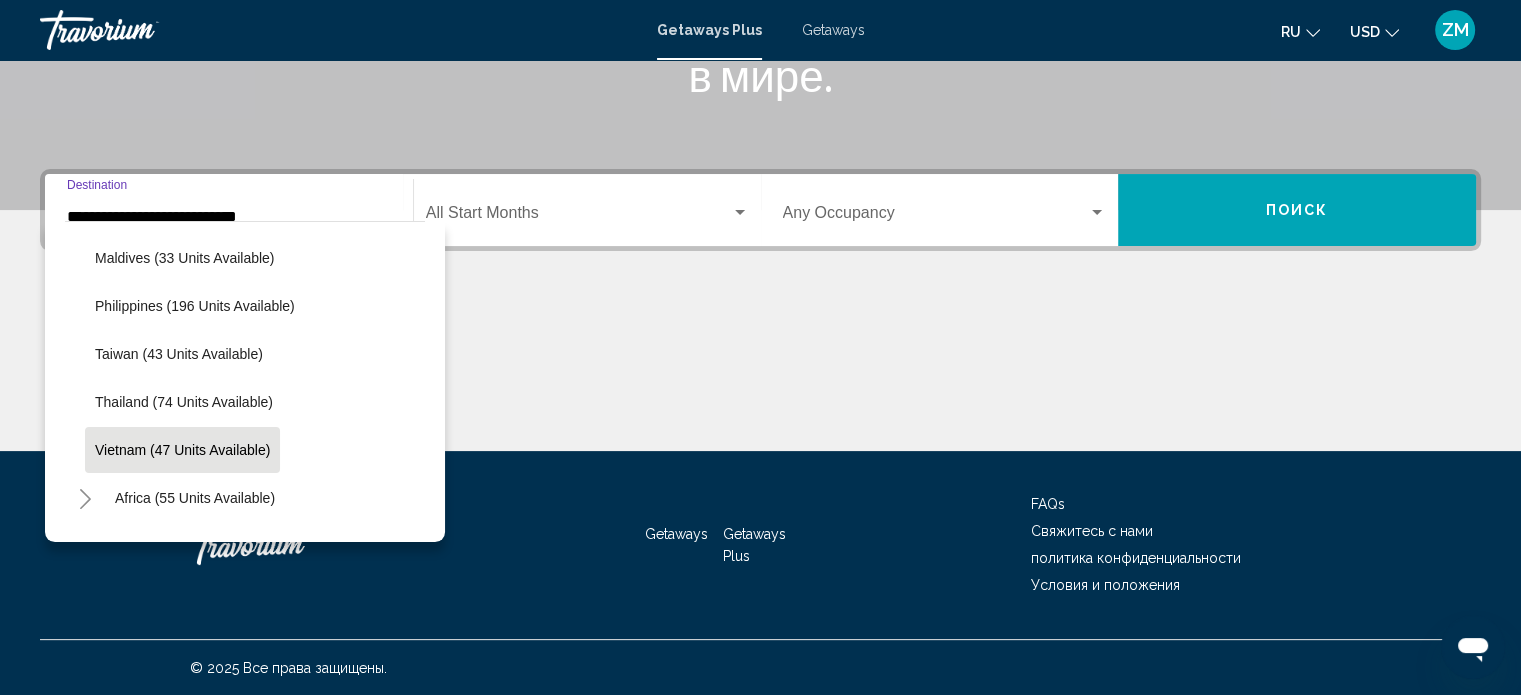 click on "Vietnam (47 units available)" 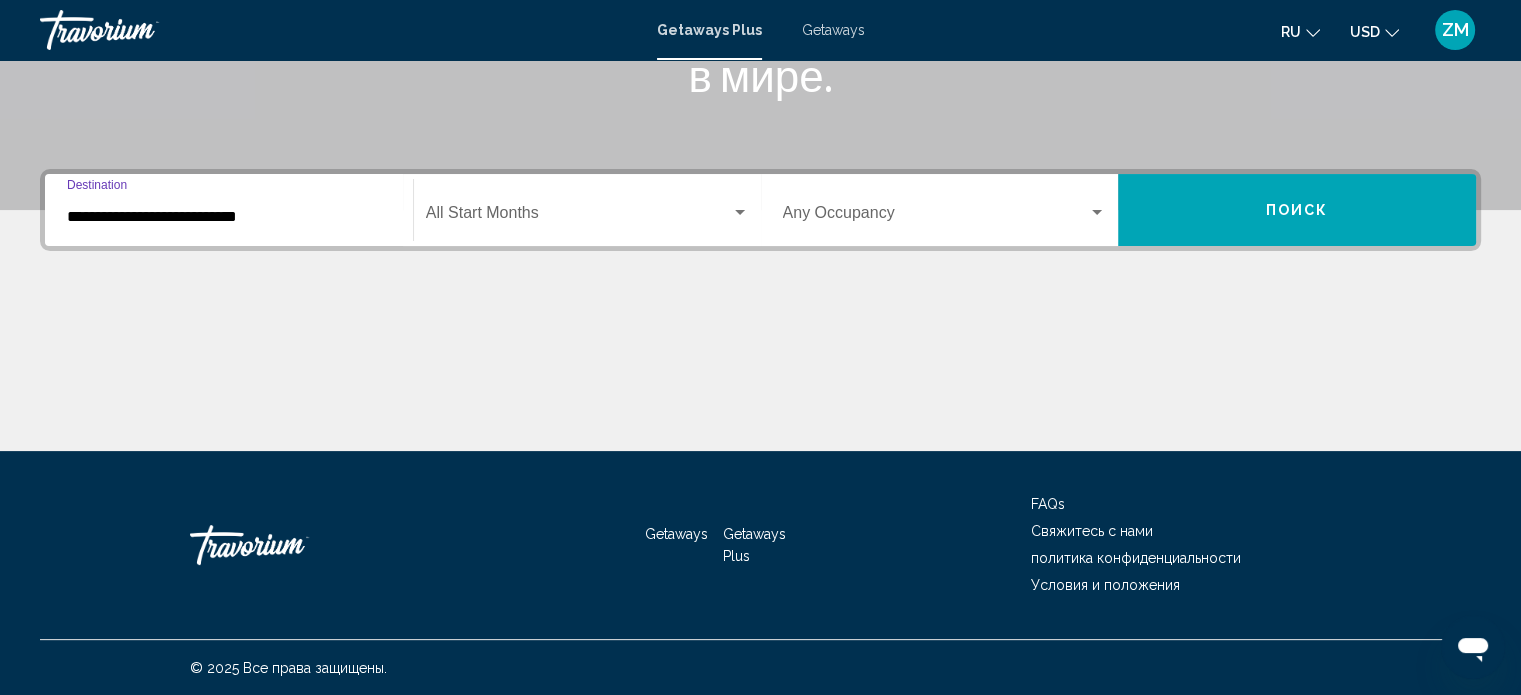 click on "Поиск" at bounding box center (1297, 210) 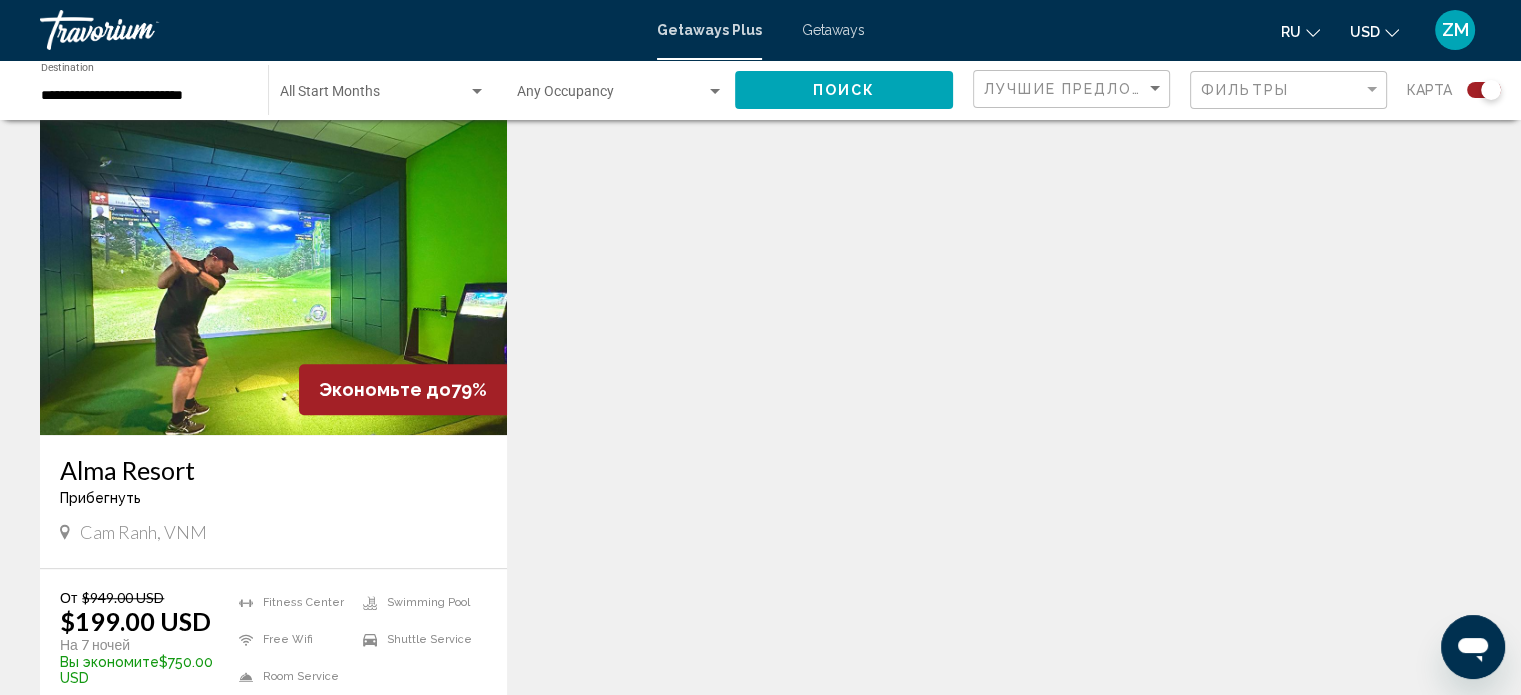 scroll, scrollTop: 1400, scrollLeft: 0, axis: vertical 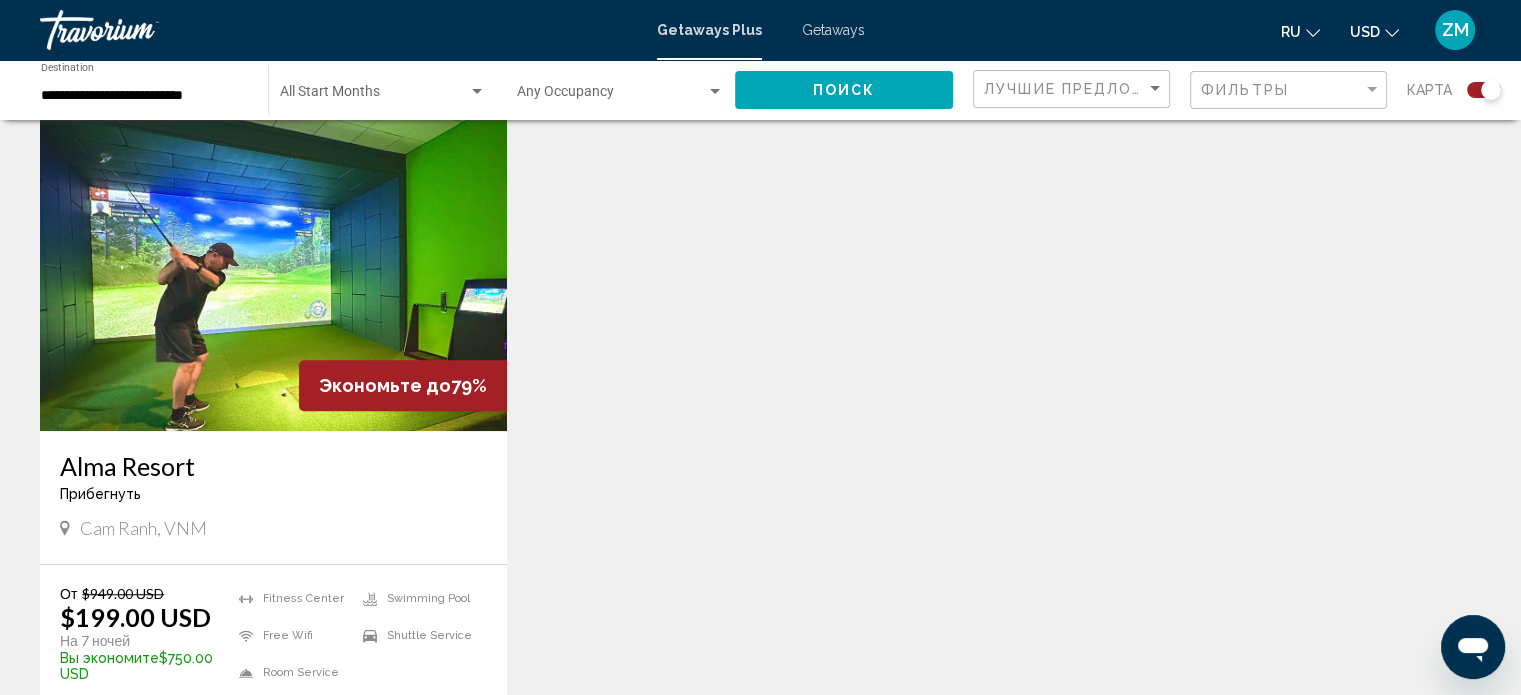 click at bounding box center [273, 271] 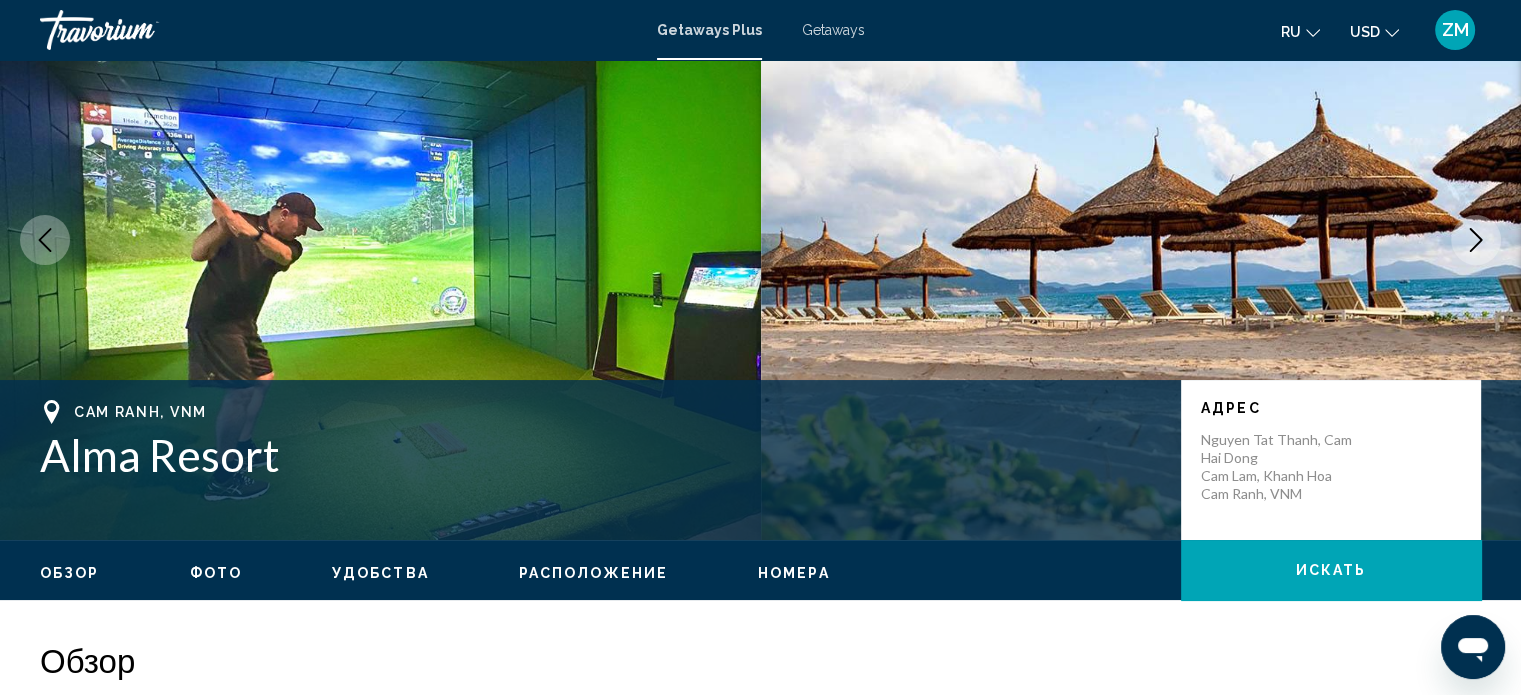 scroll, scrollTop: 12, scrollLeft: 0, axis: vertical 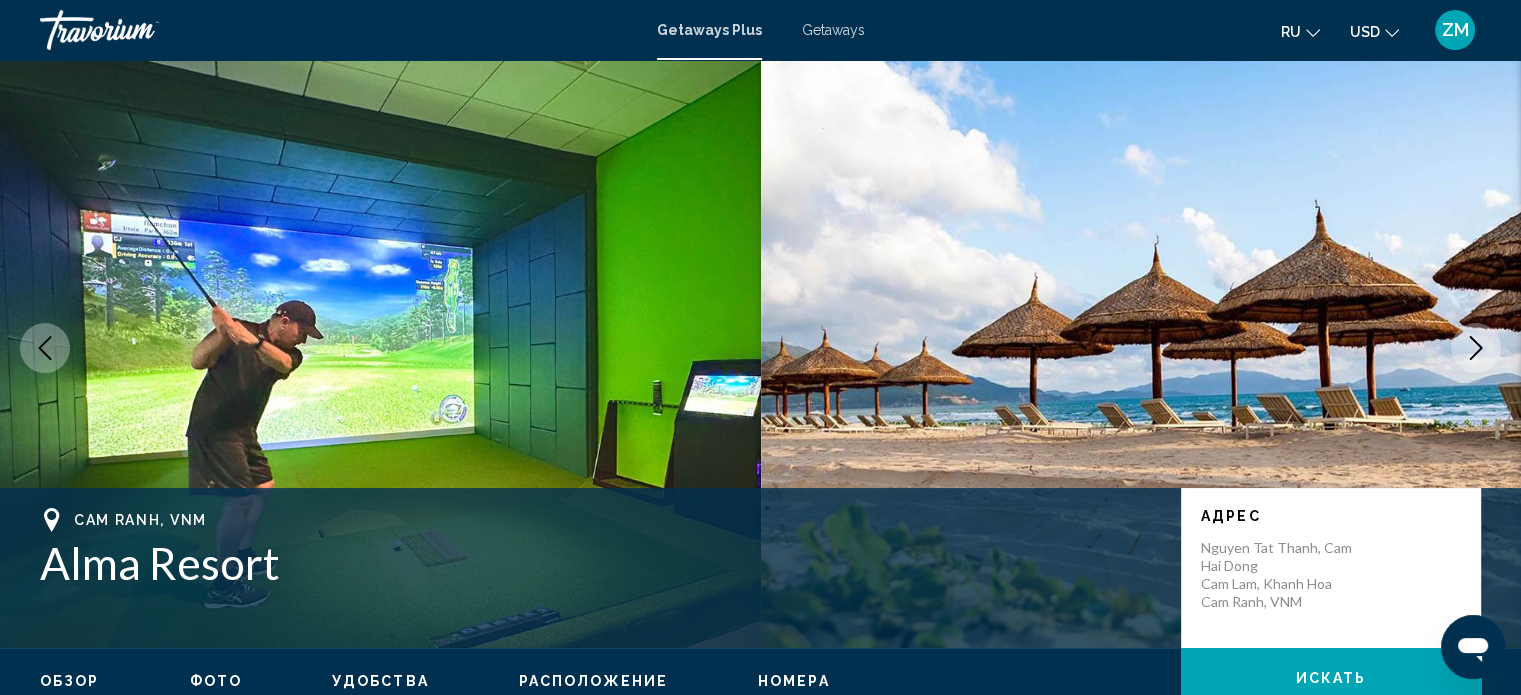 click at bounding box center (380, 348) 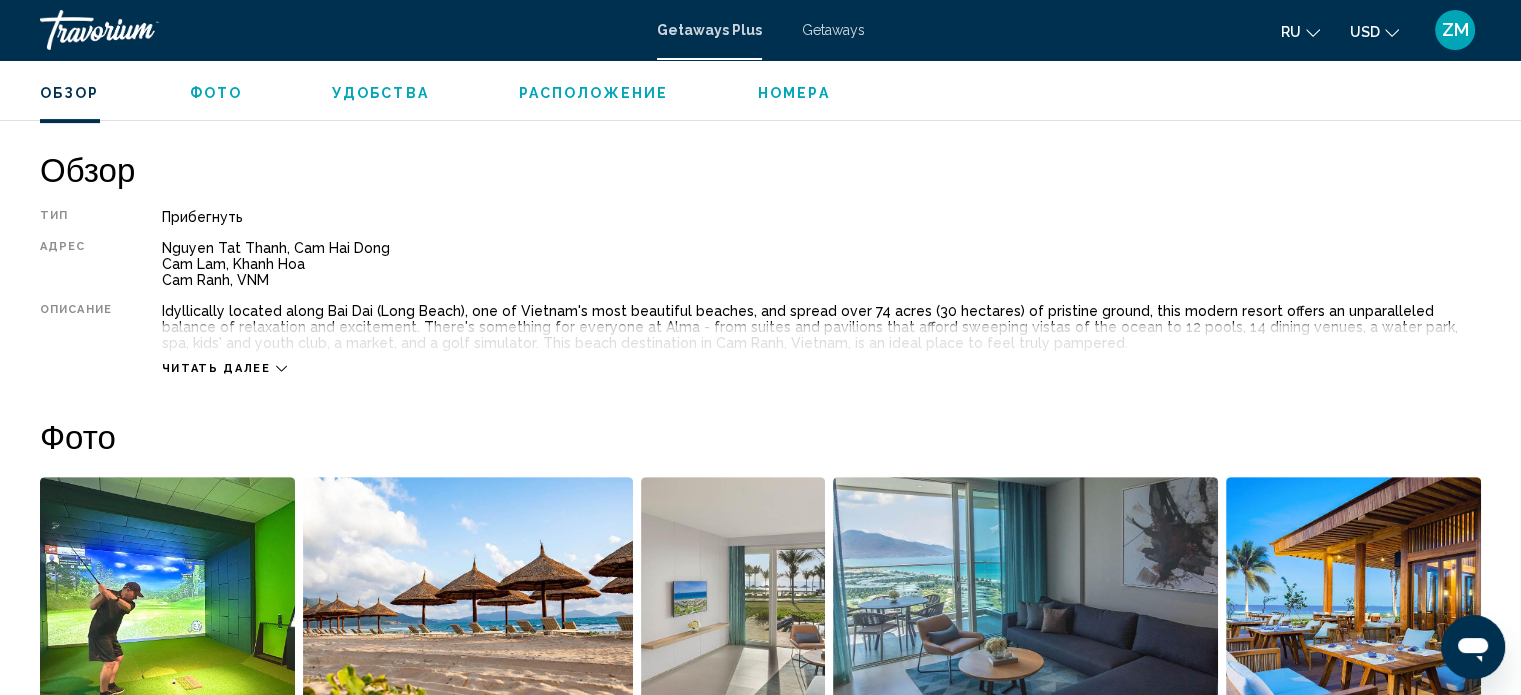 scroll, scrollTop: 912, scrollLeft: 0, axis: vertical 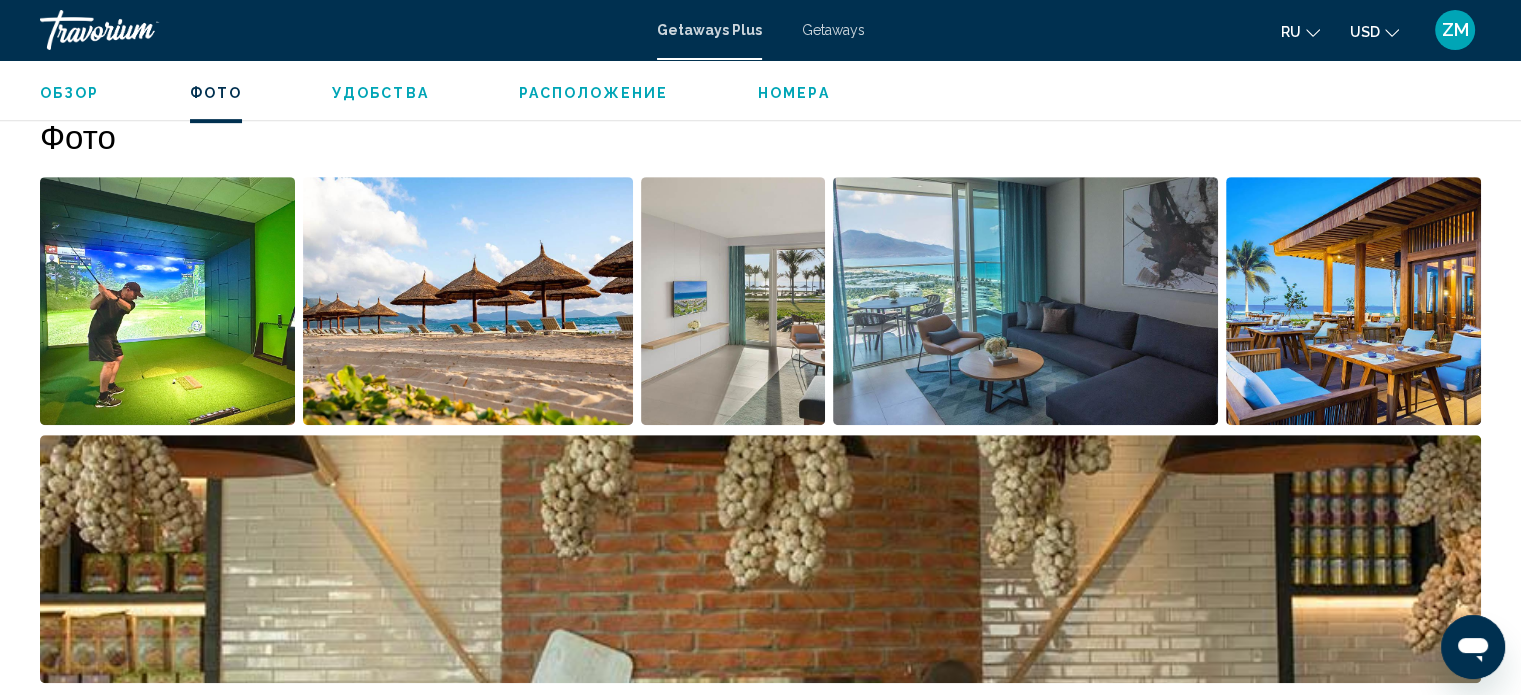 click at bounding box center (468, 301) 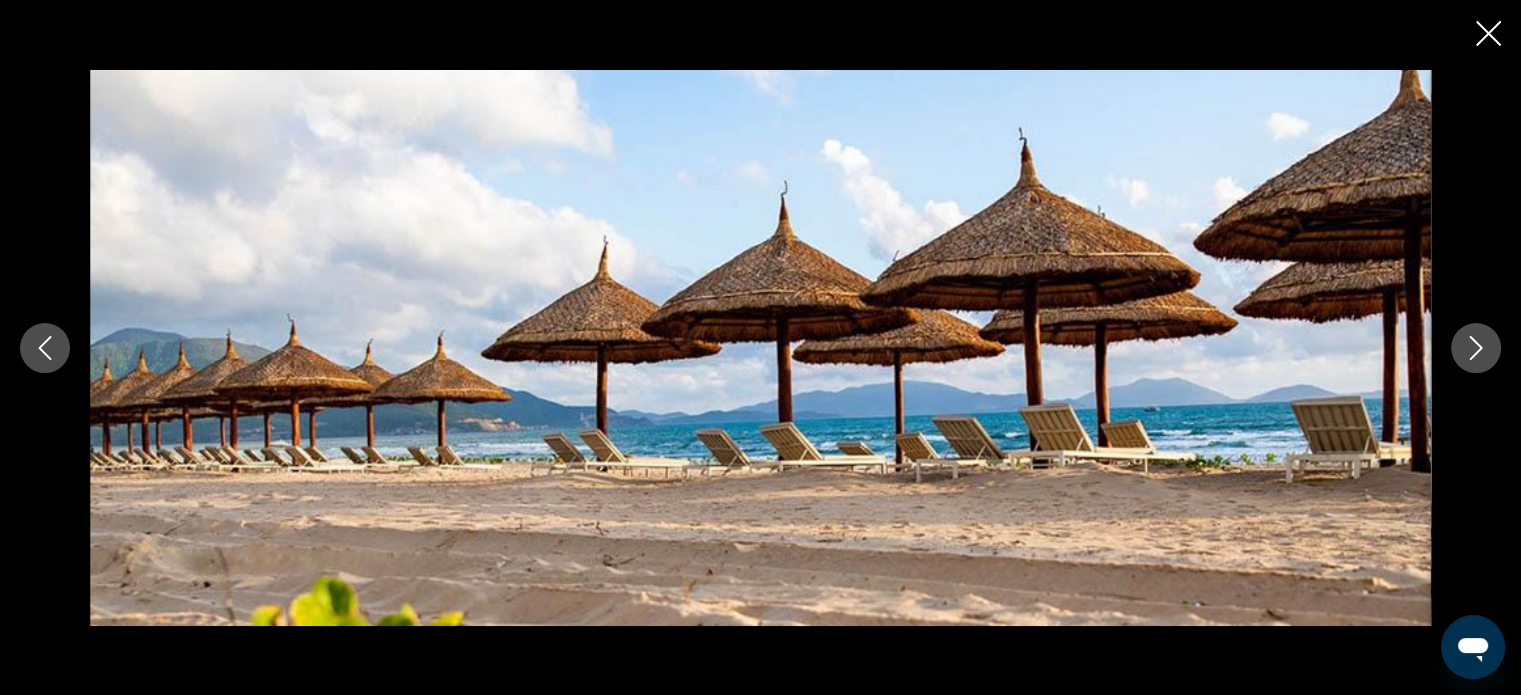 click 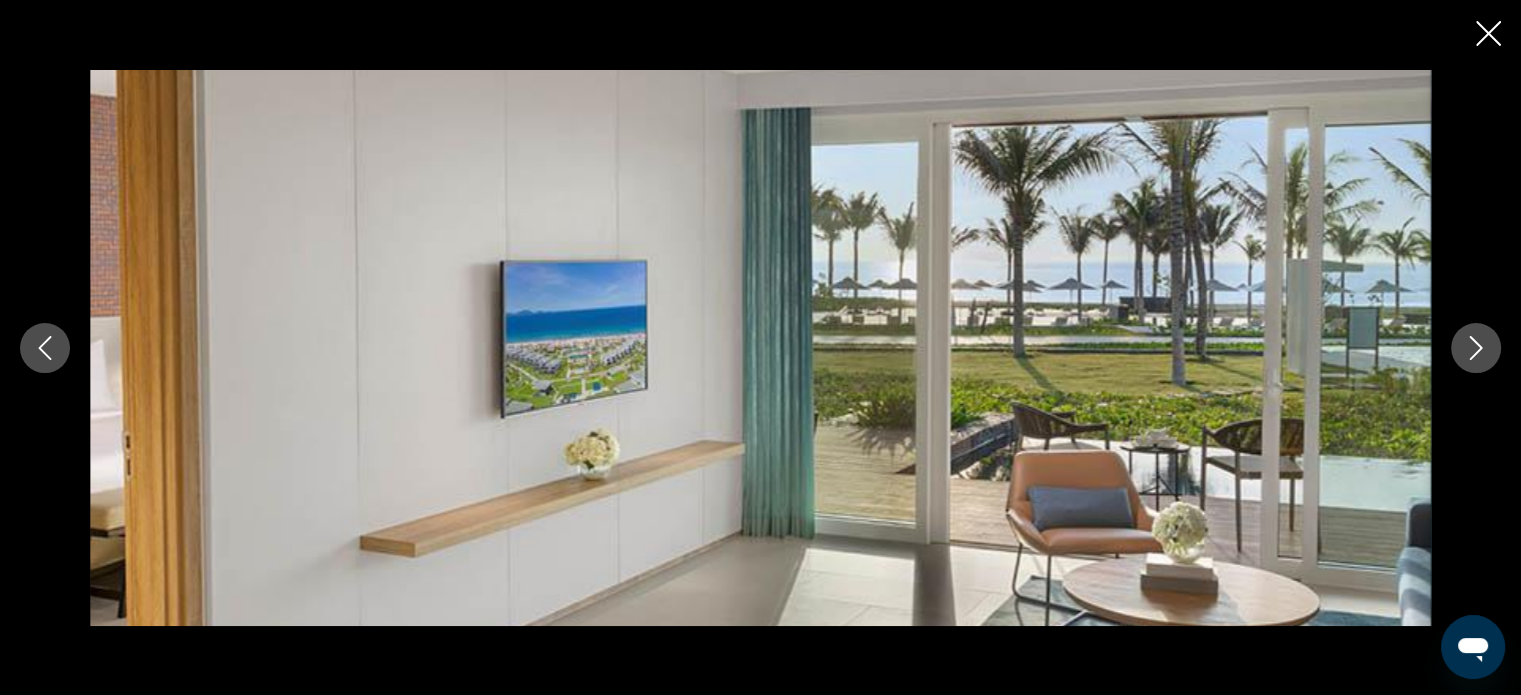 click 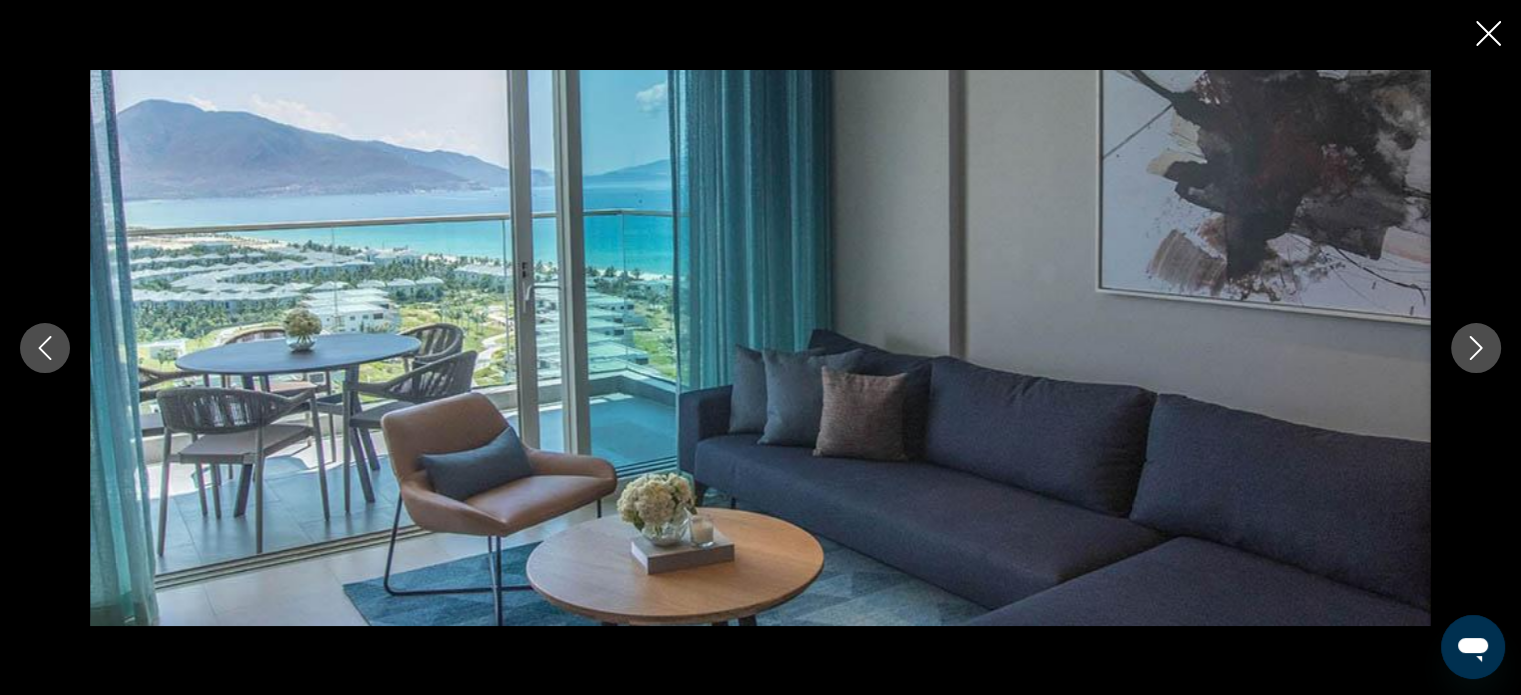 click 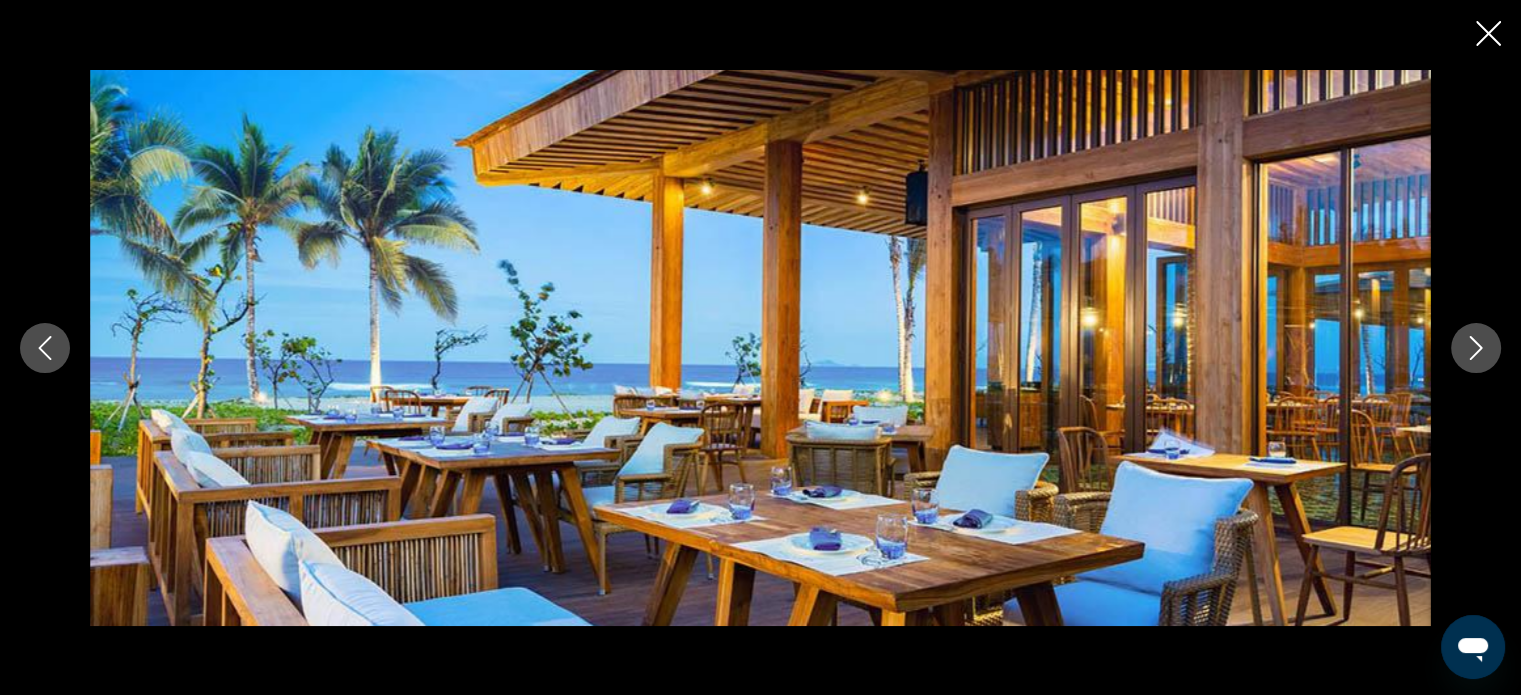 click 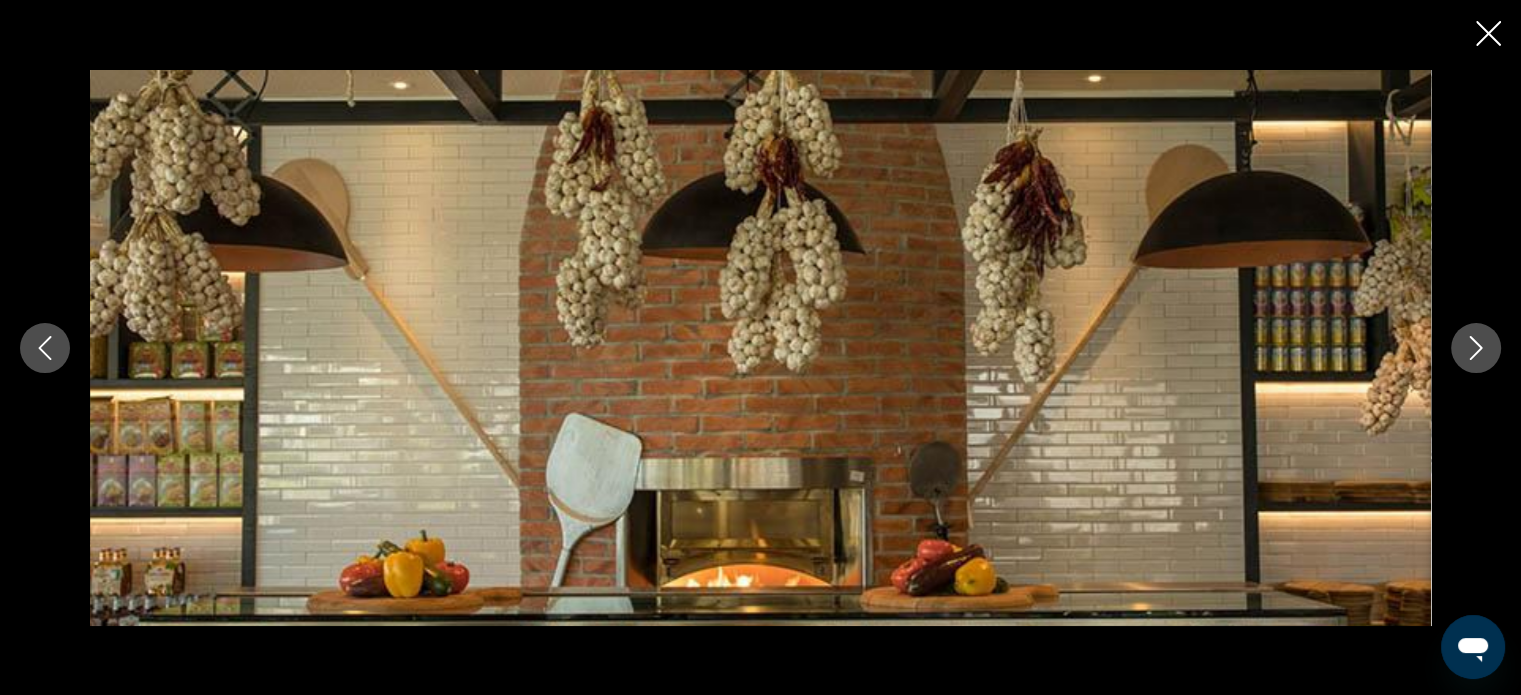 click 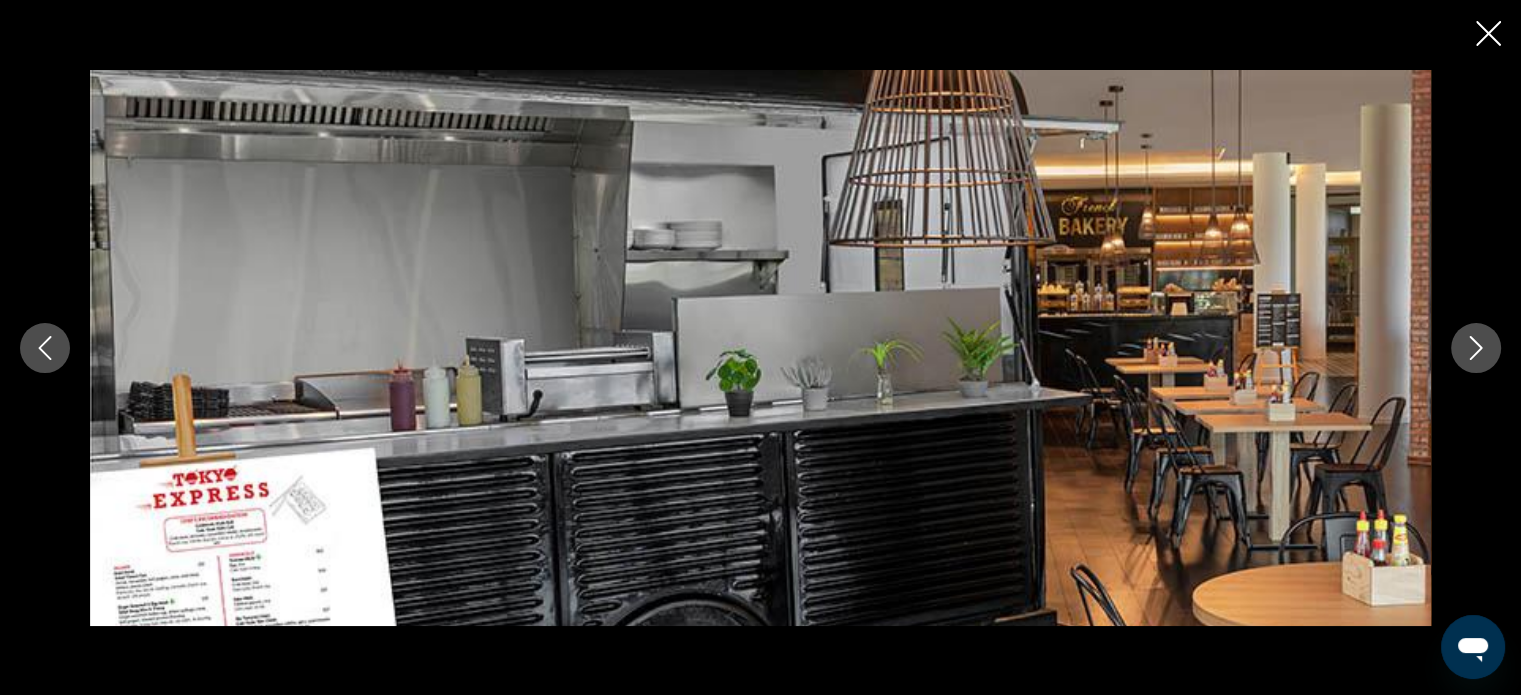 click 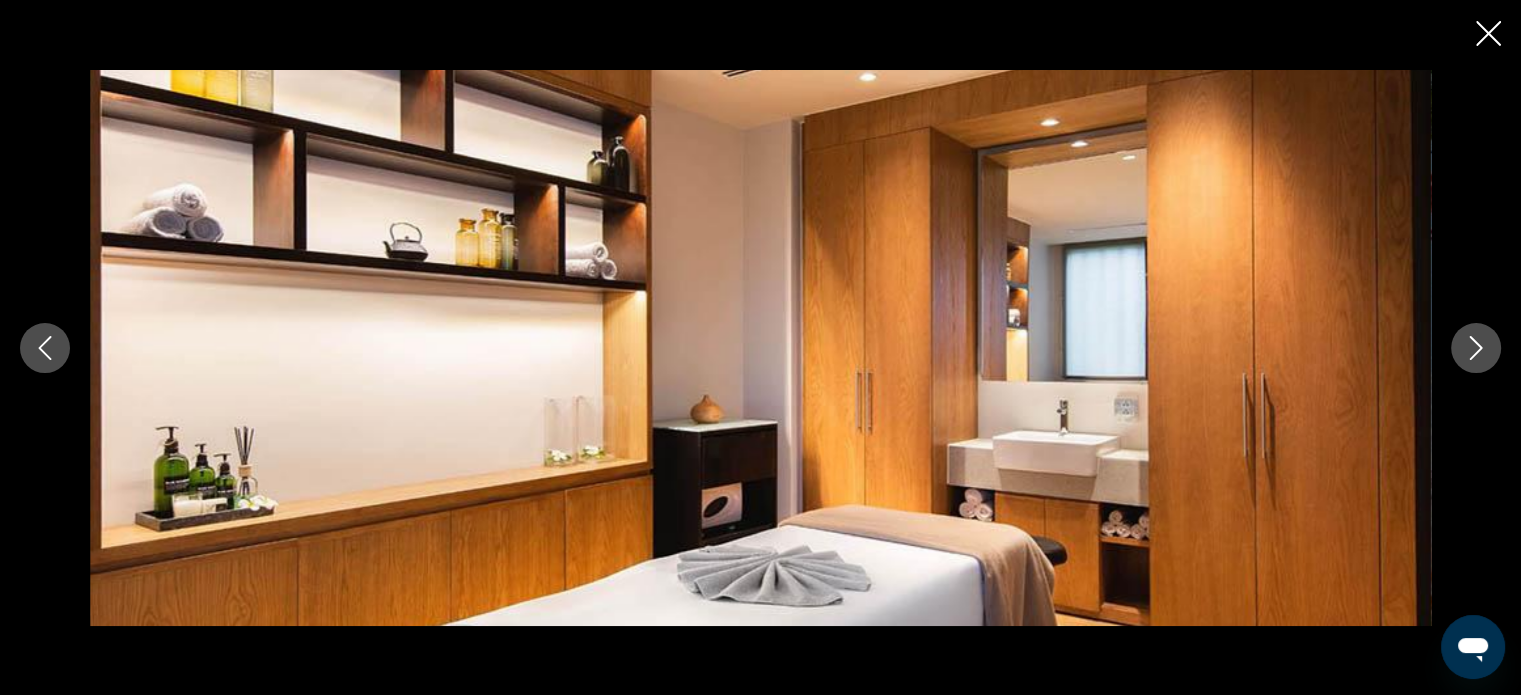 click 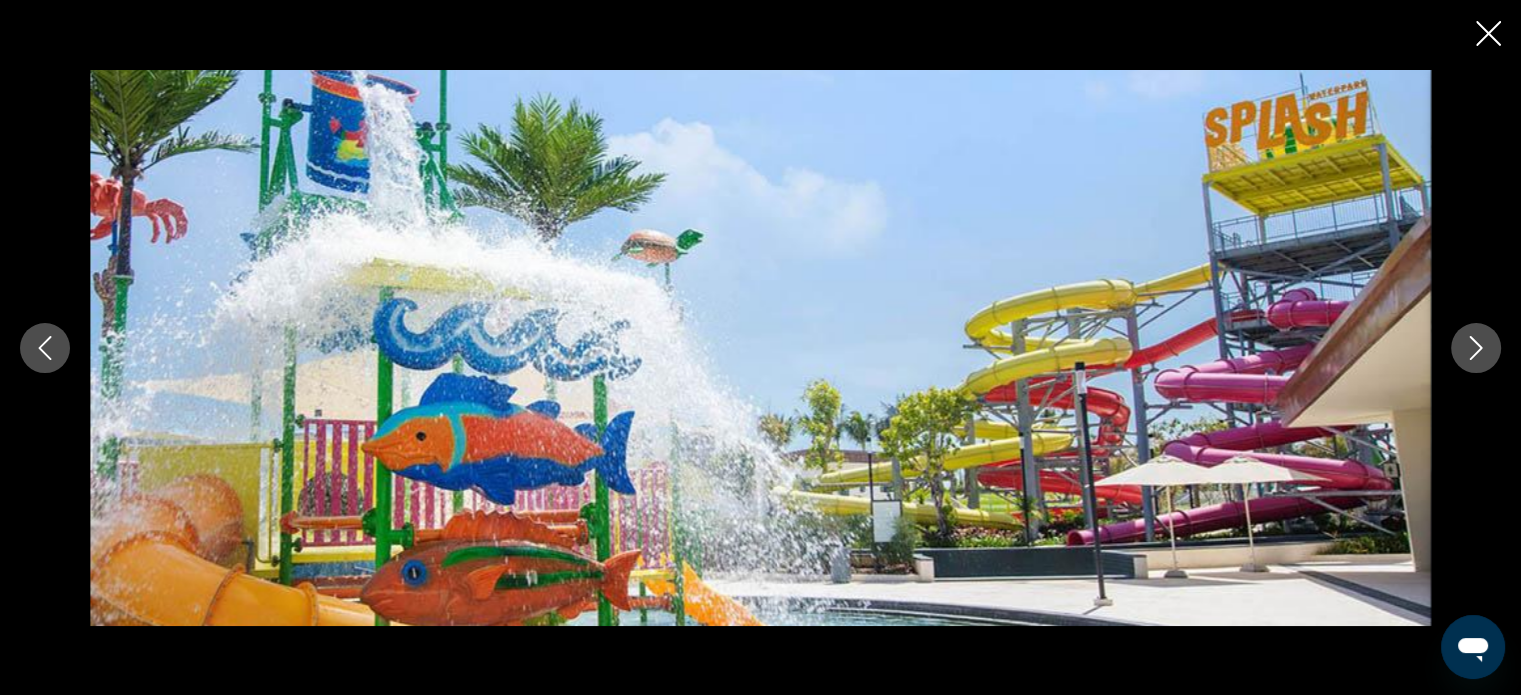 click 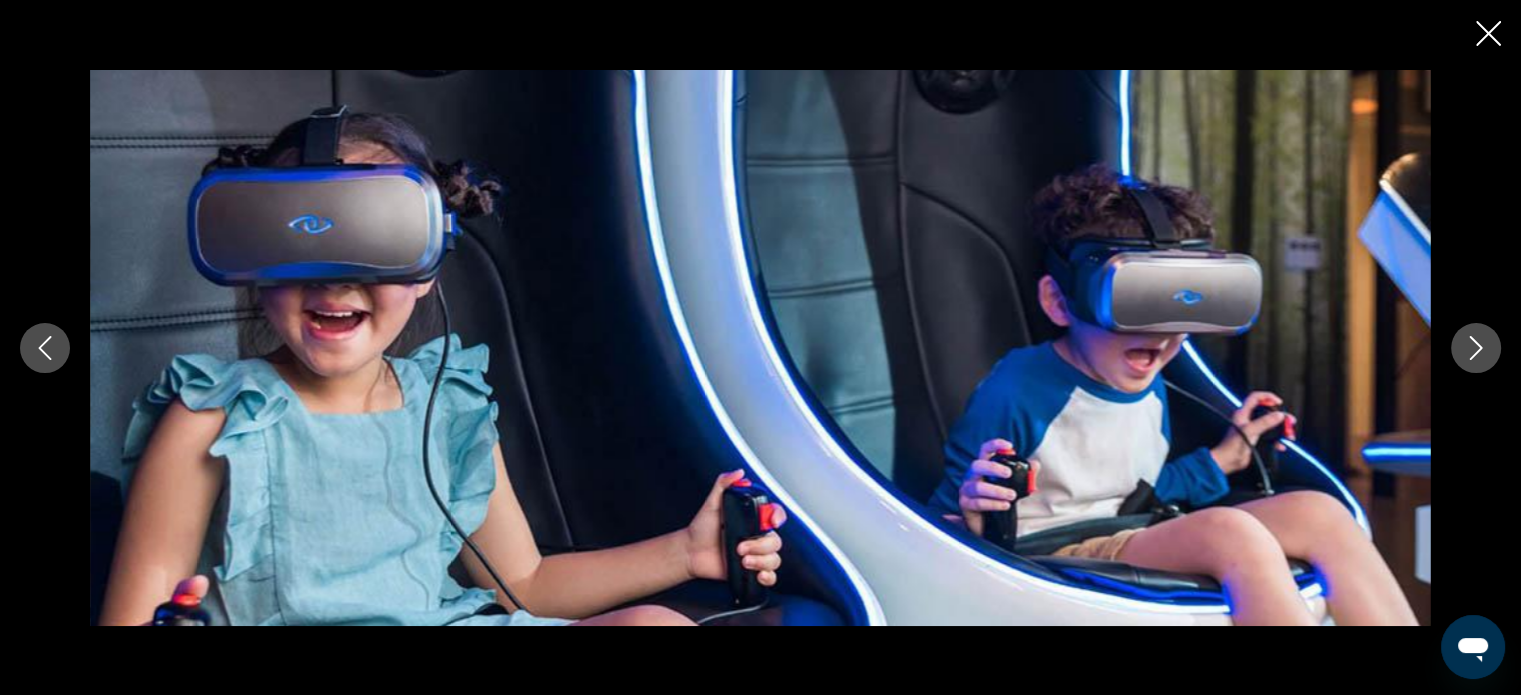 click 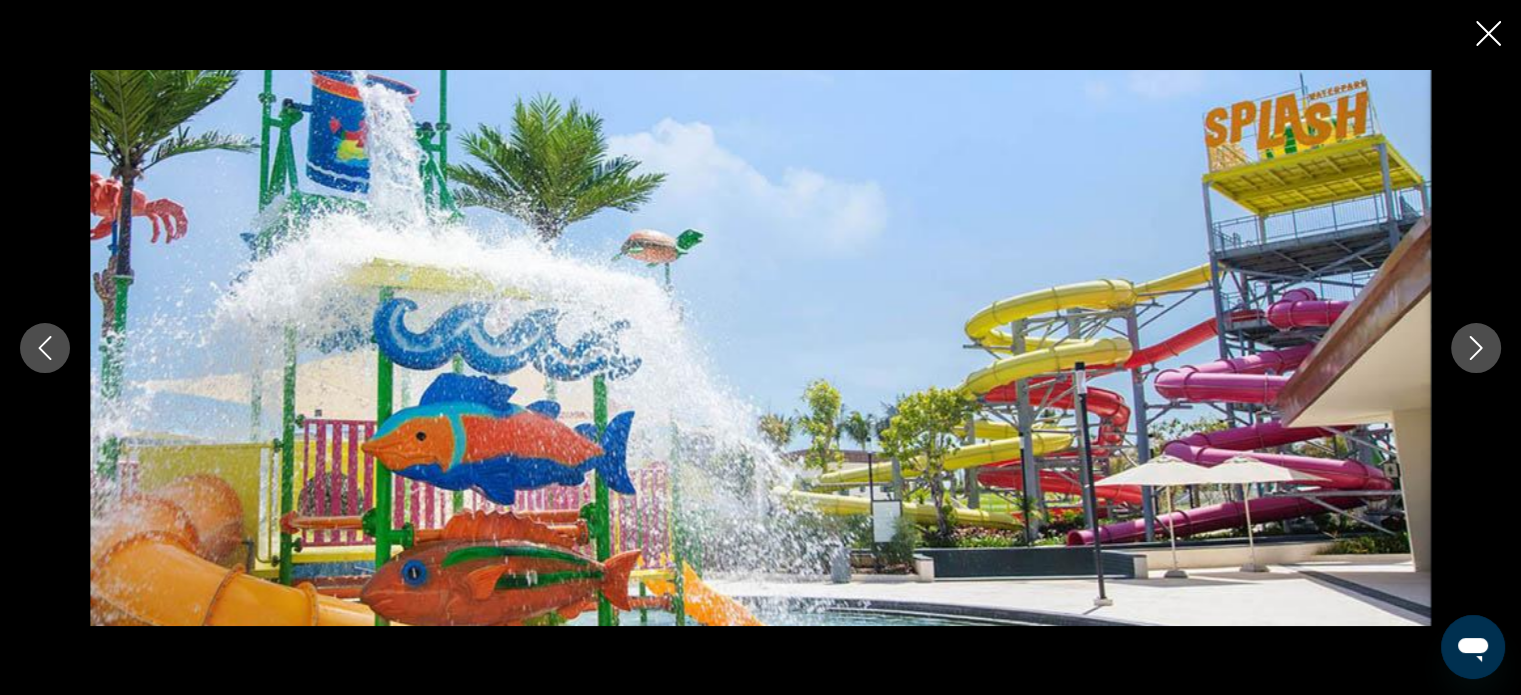click 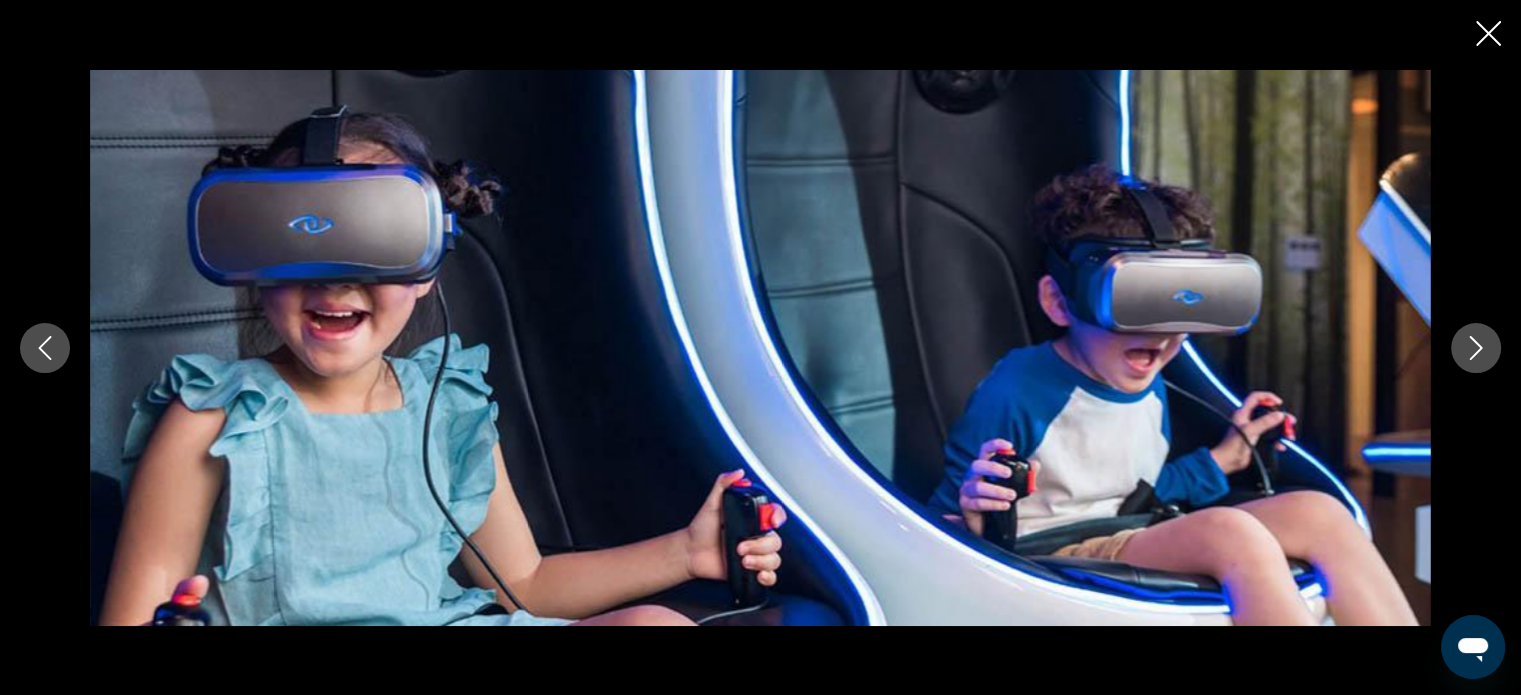 click 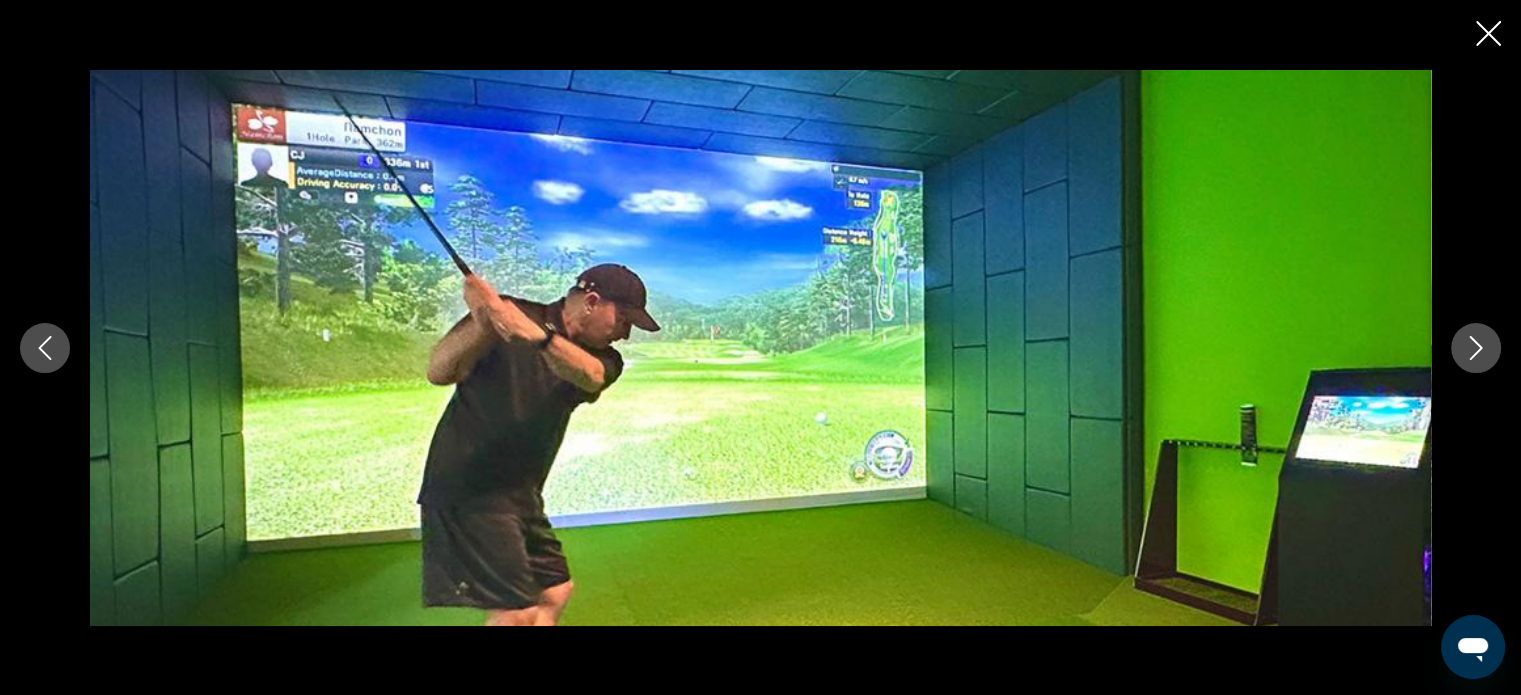 click 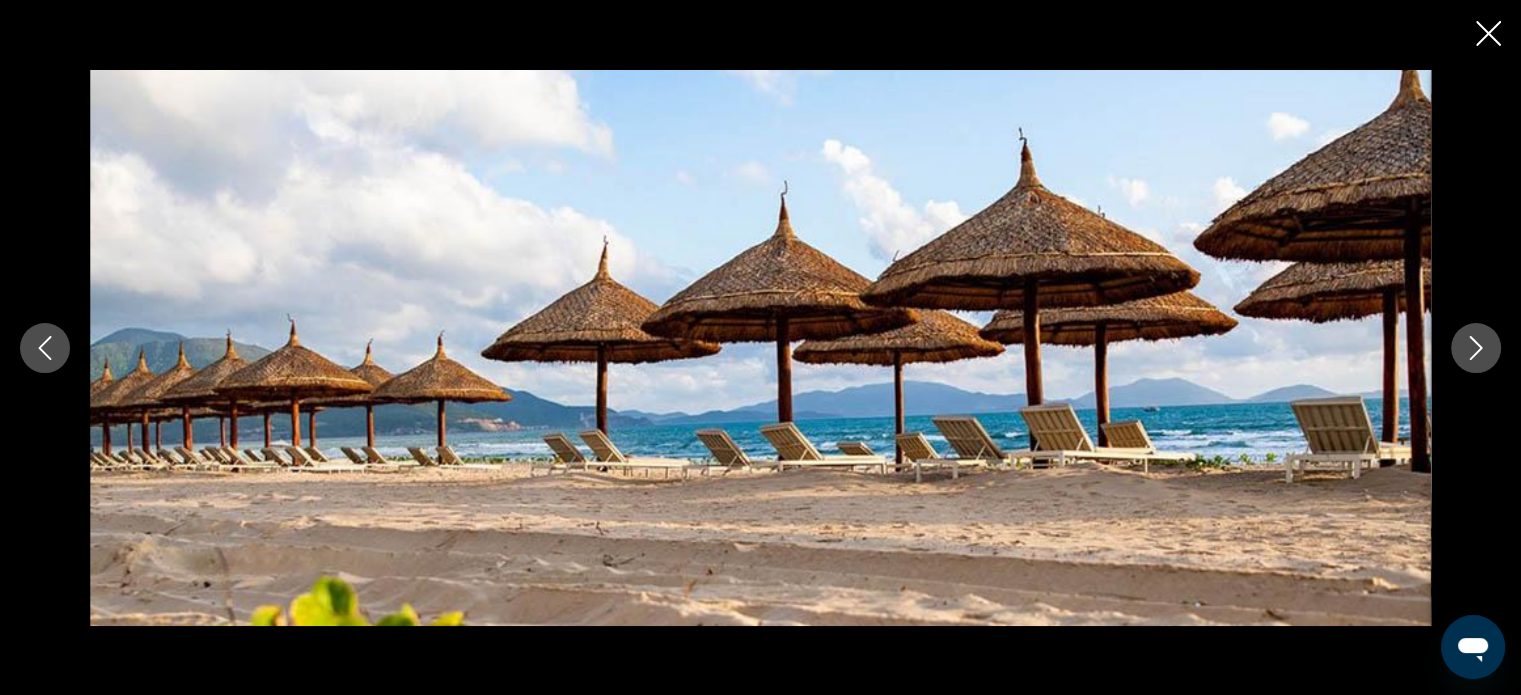 click 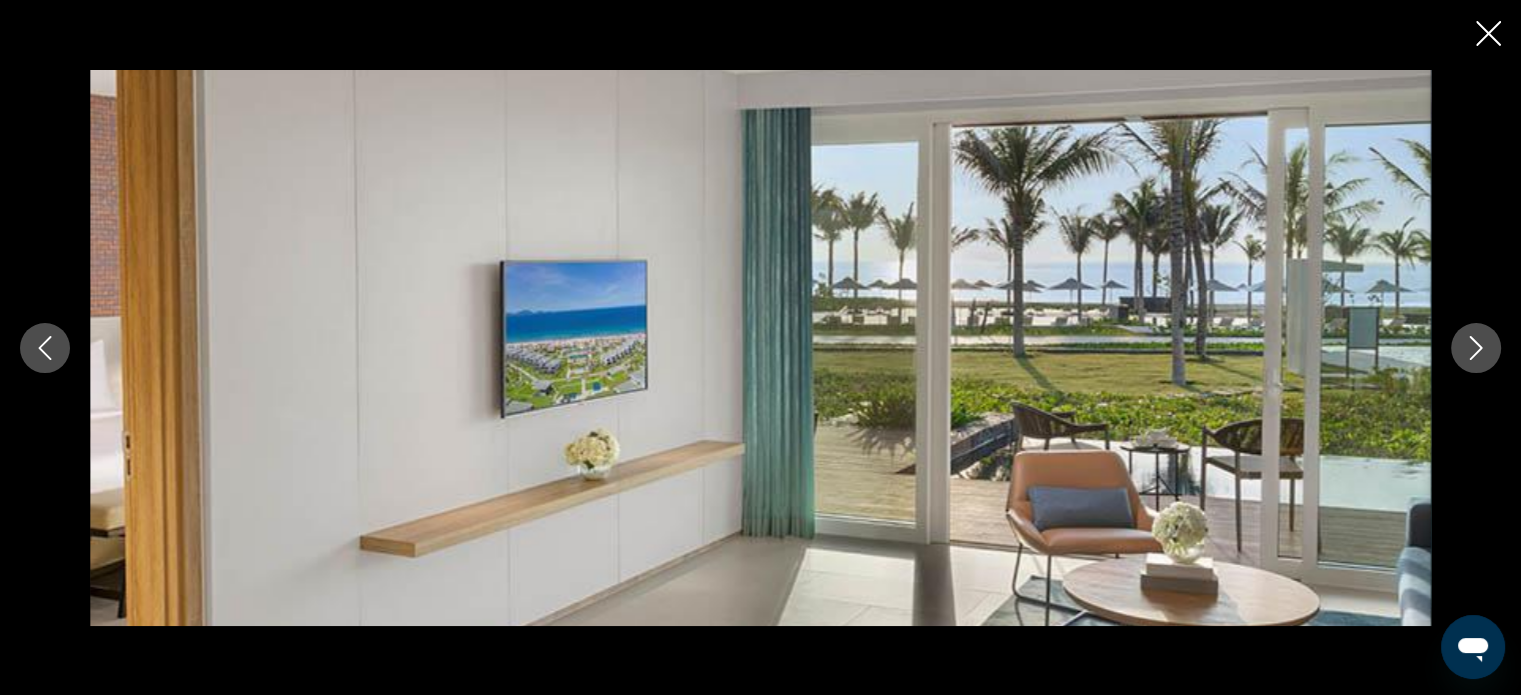 click 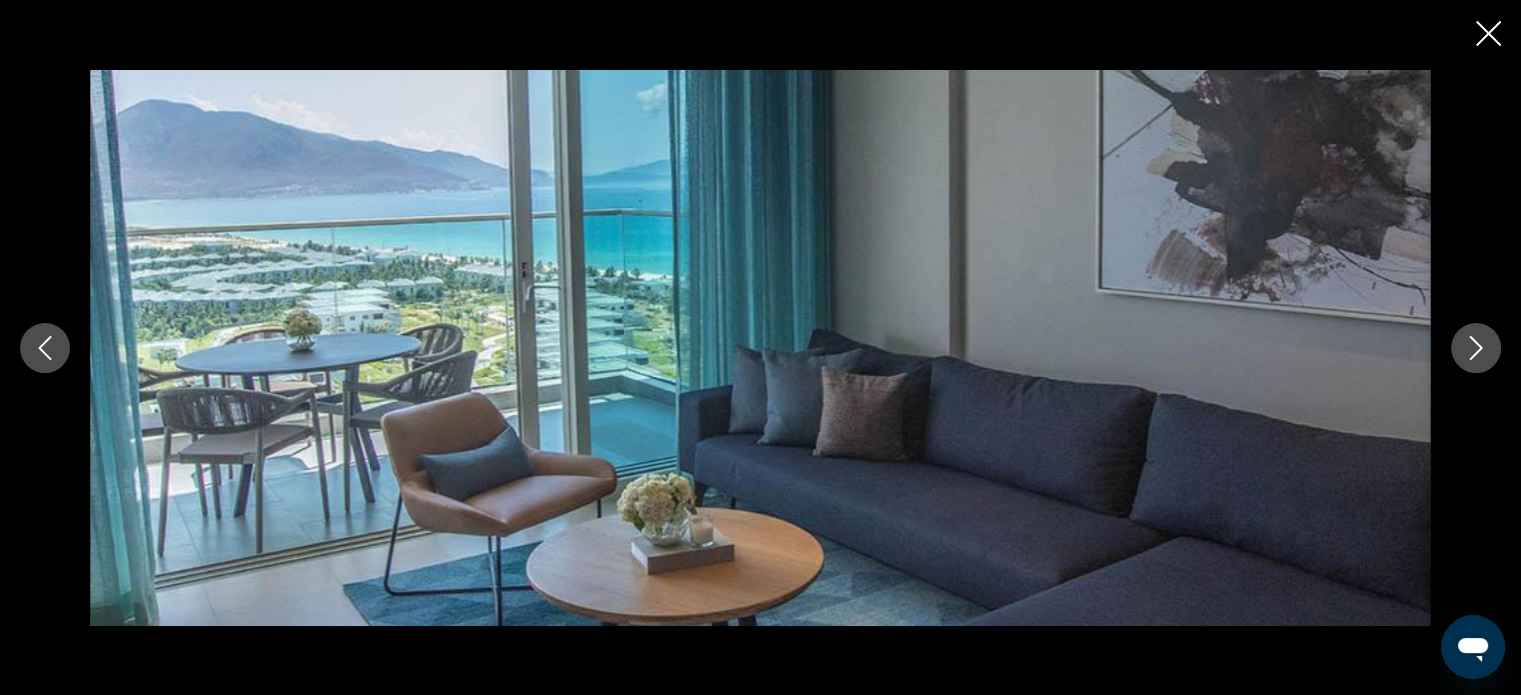click 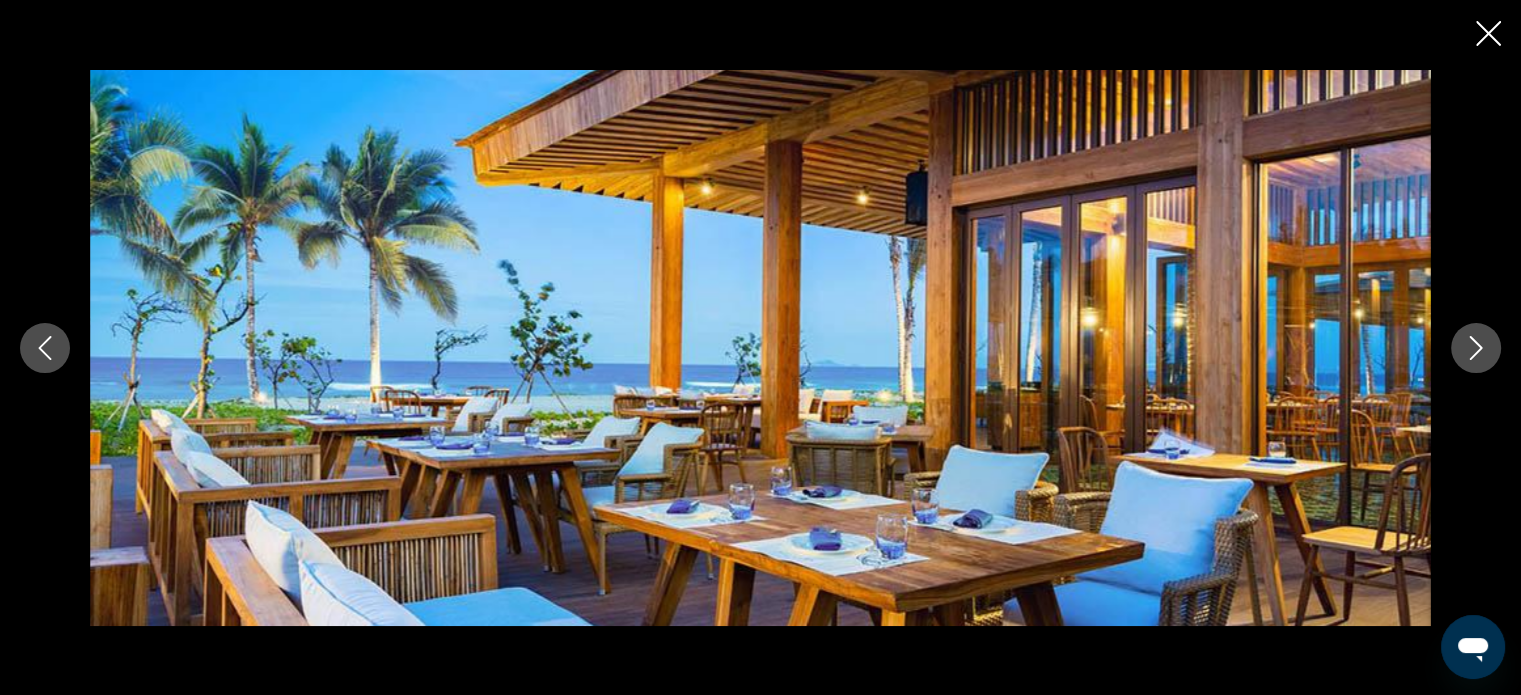 click 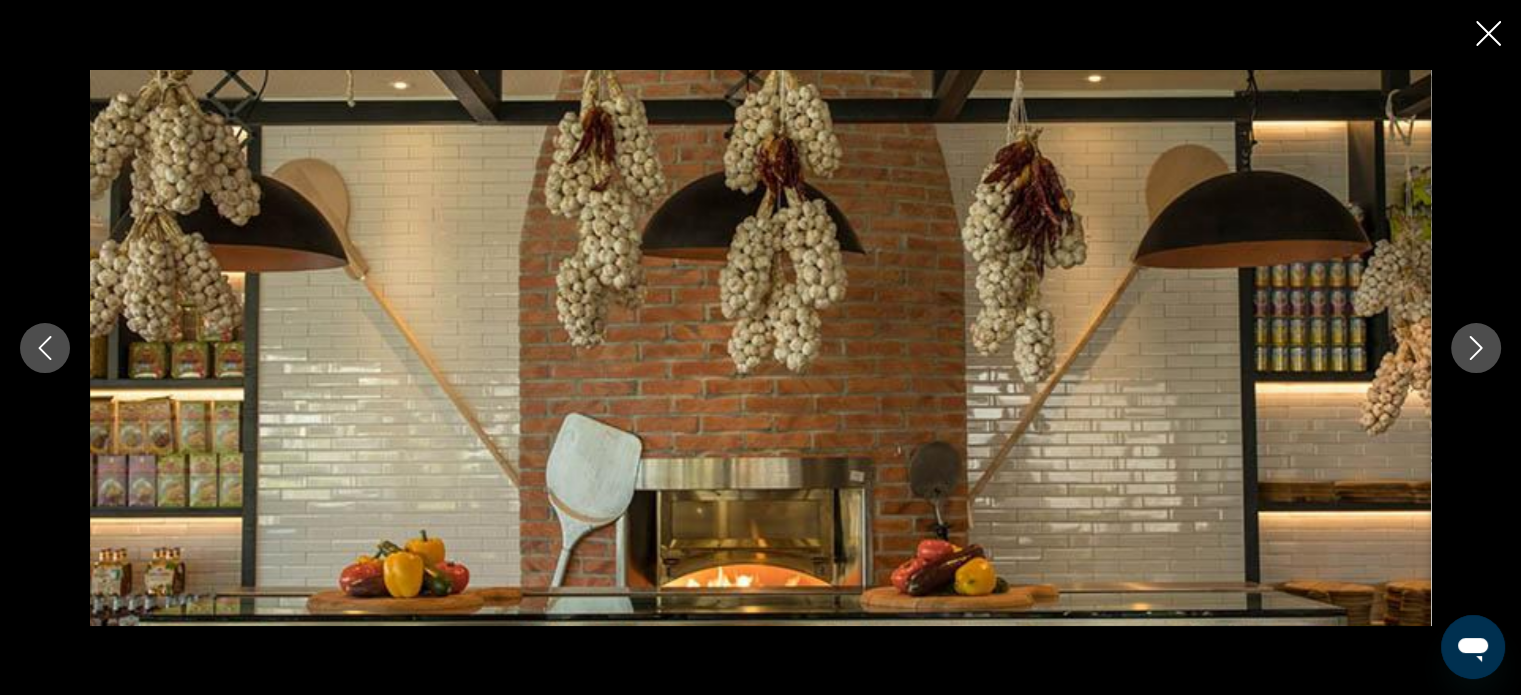 click 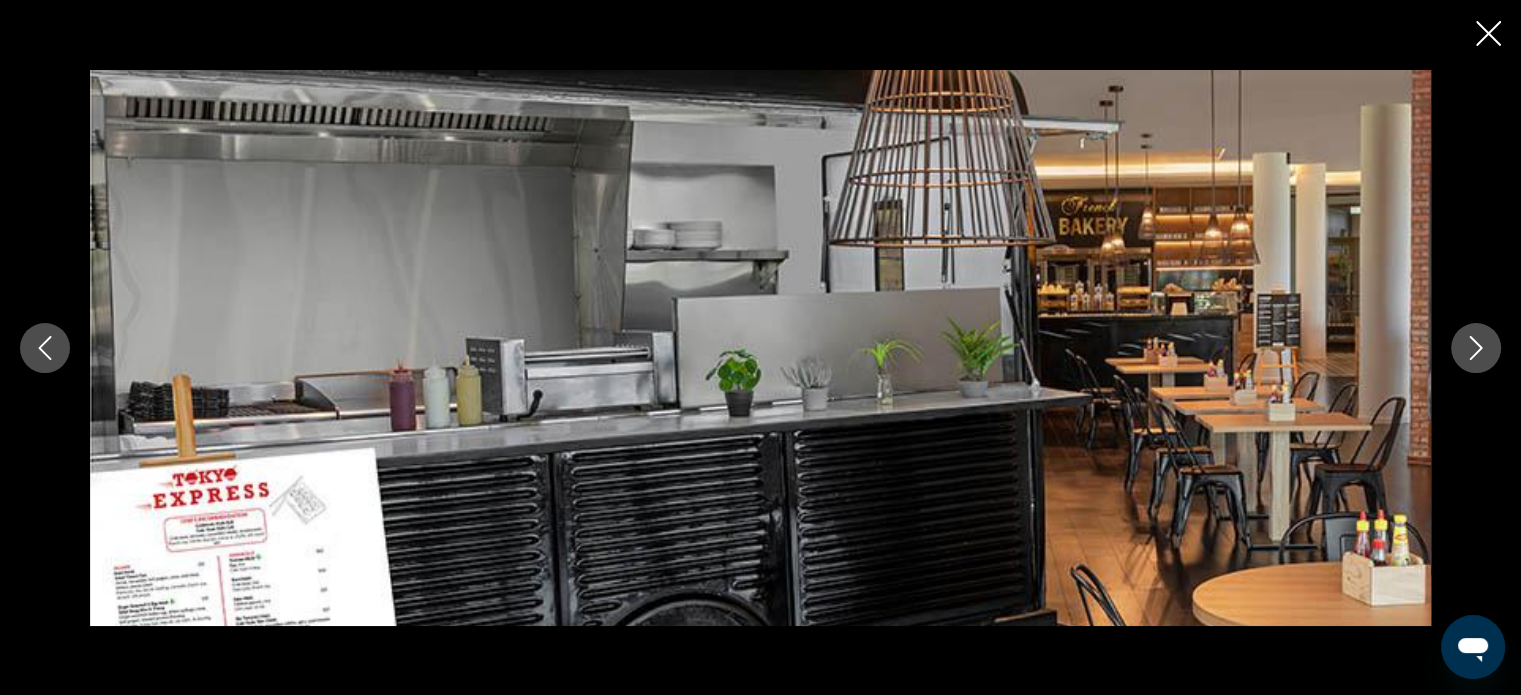 click 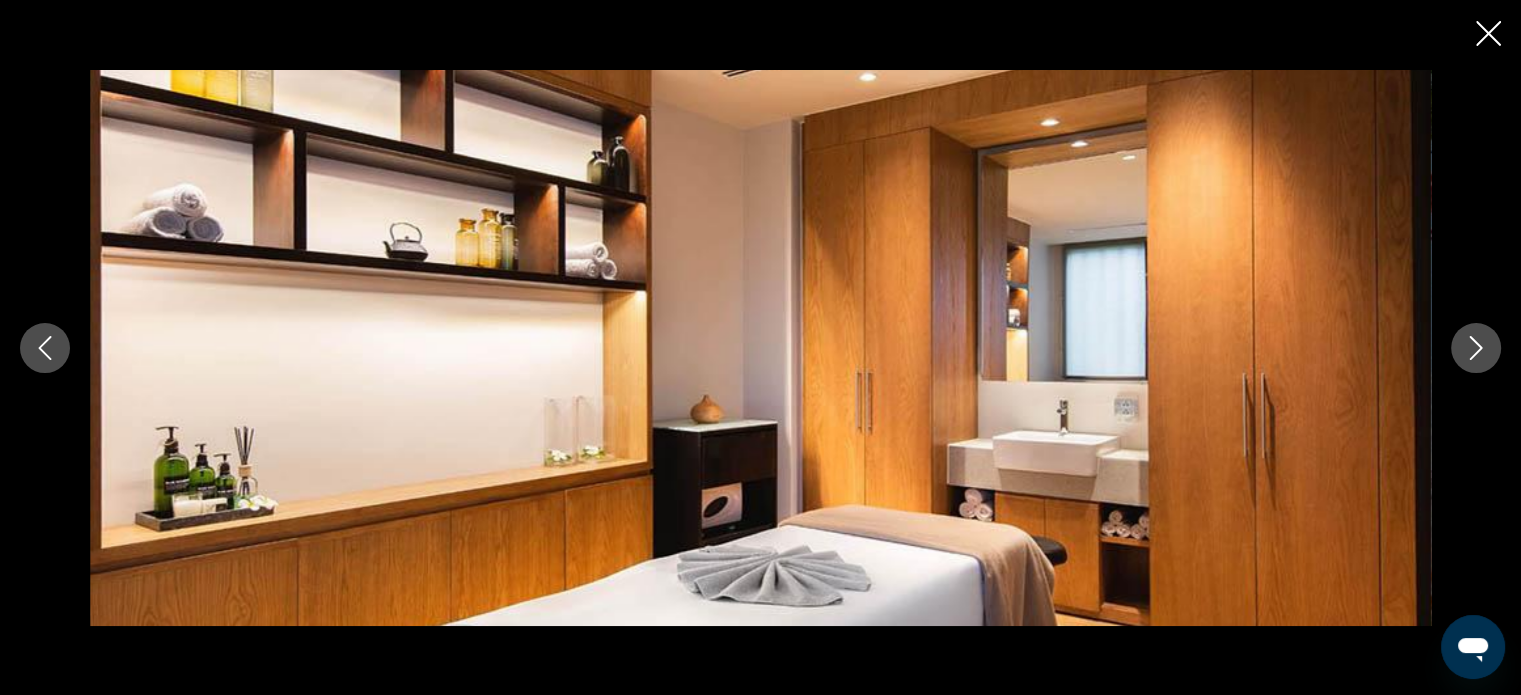 click 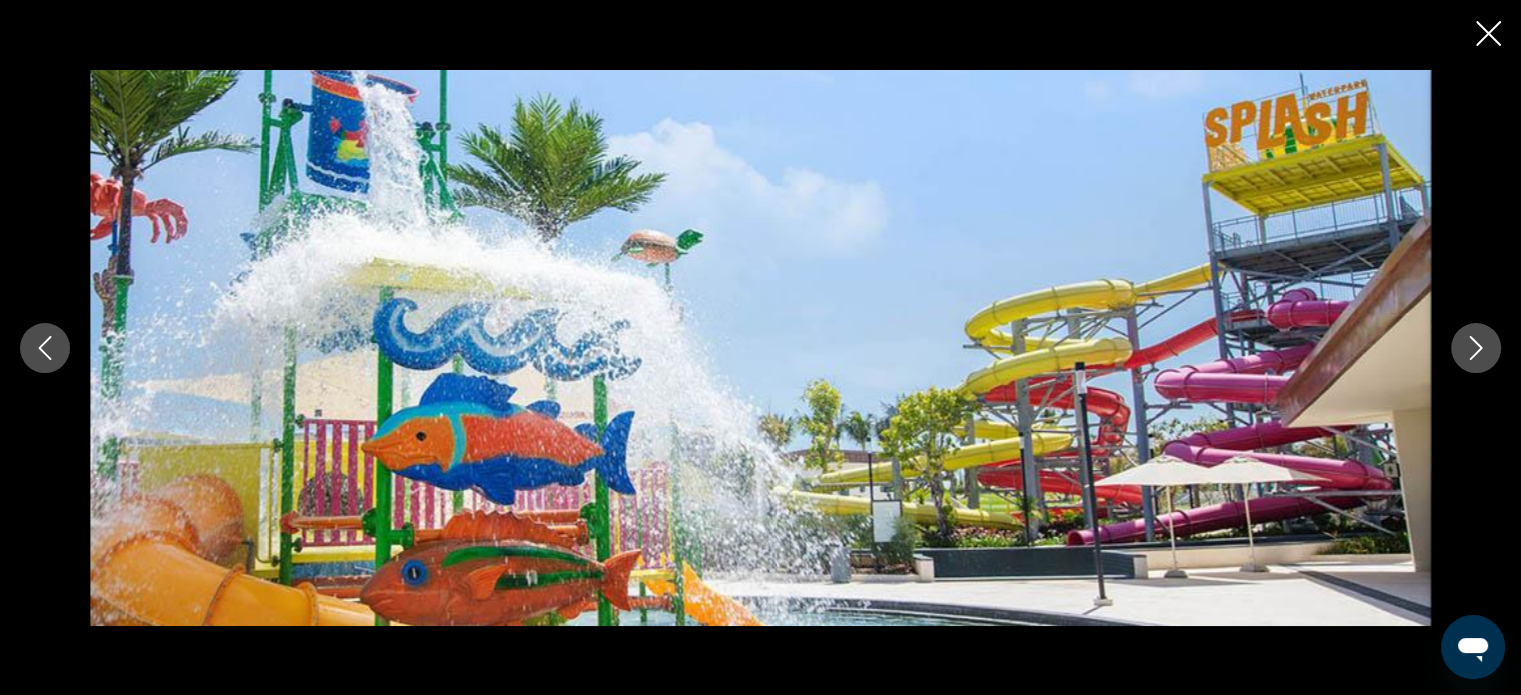 click 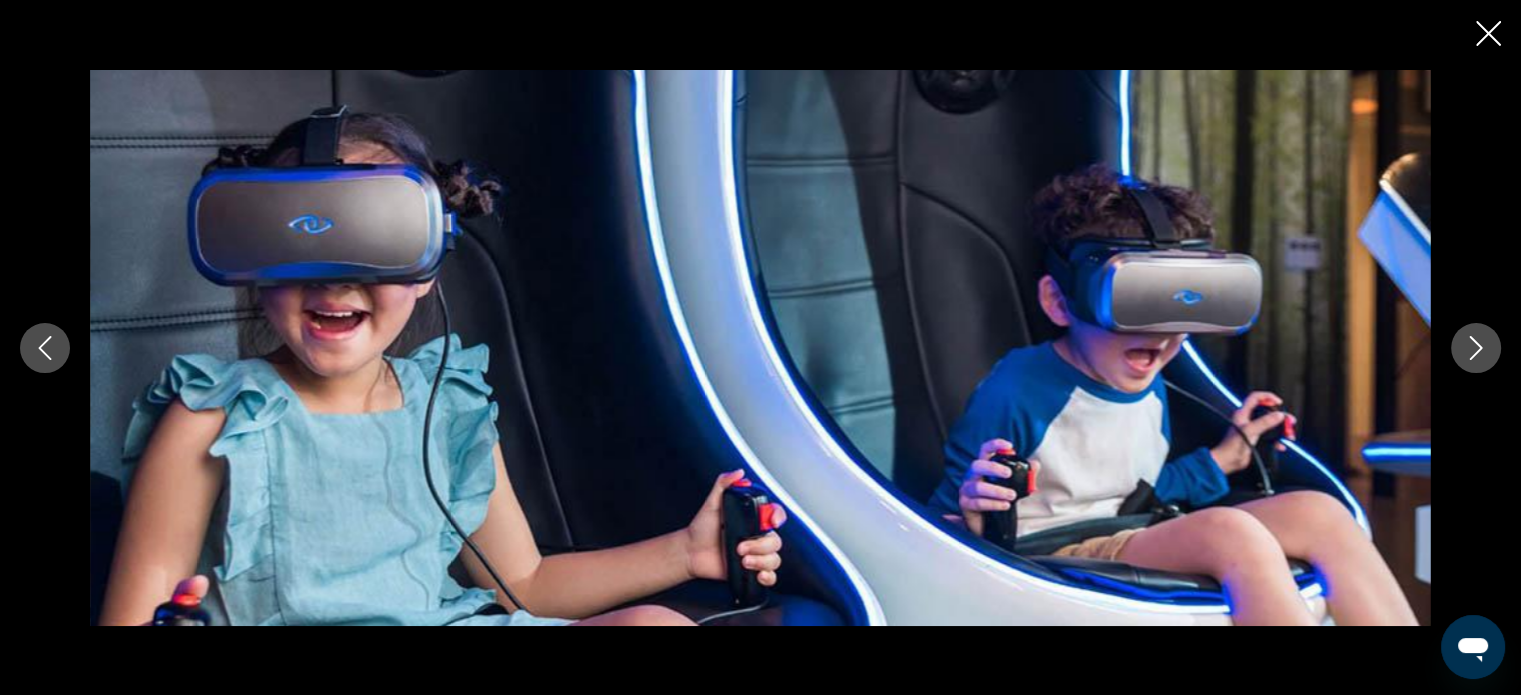 click 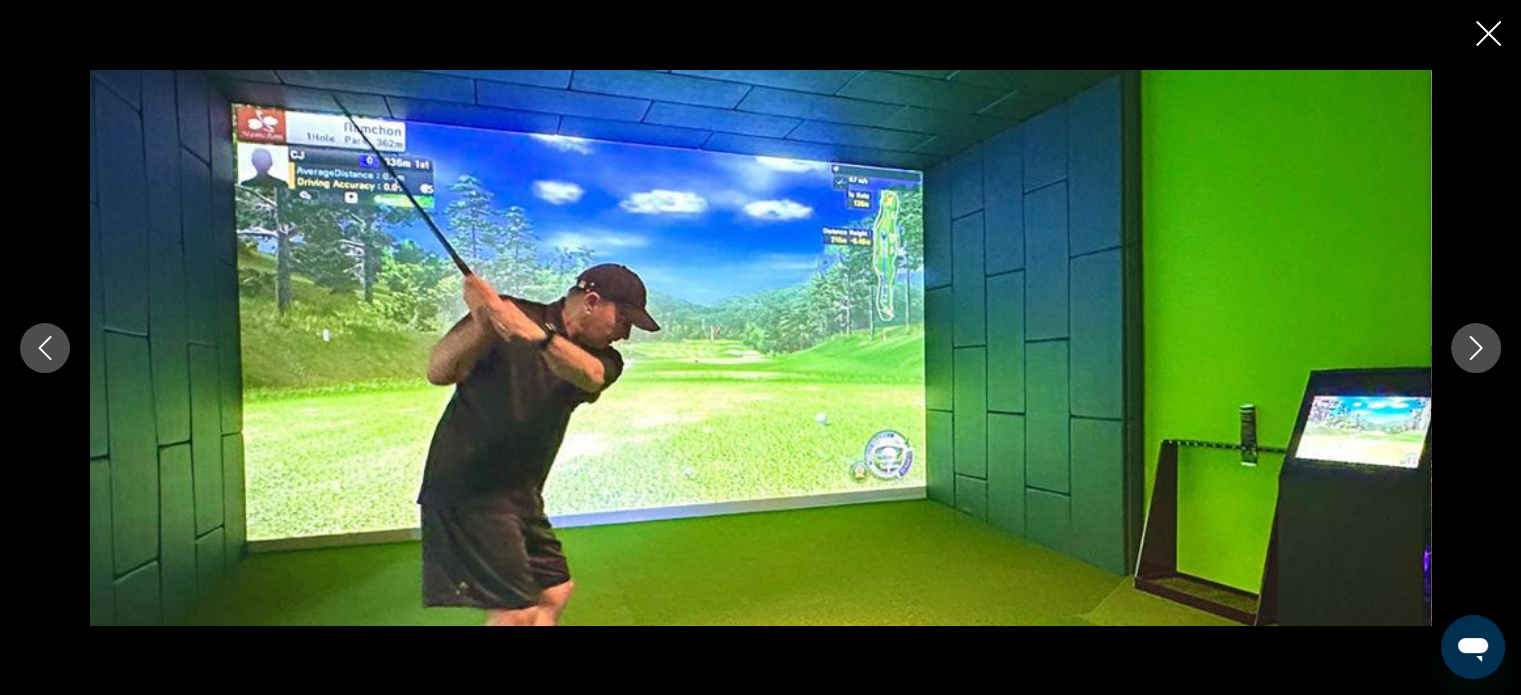 click at bounding box center (45, 348) 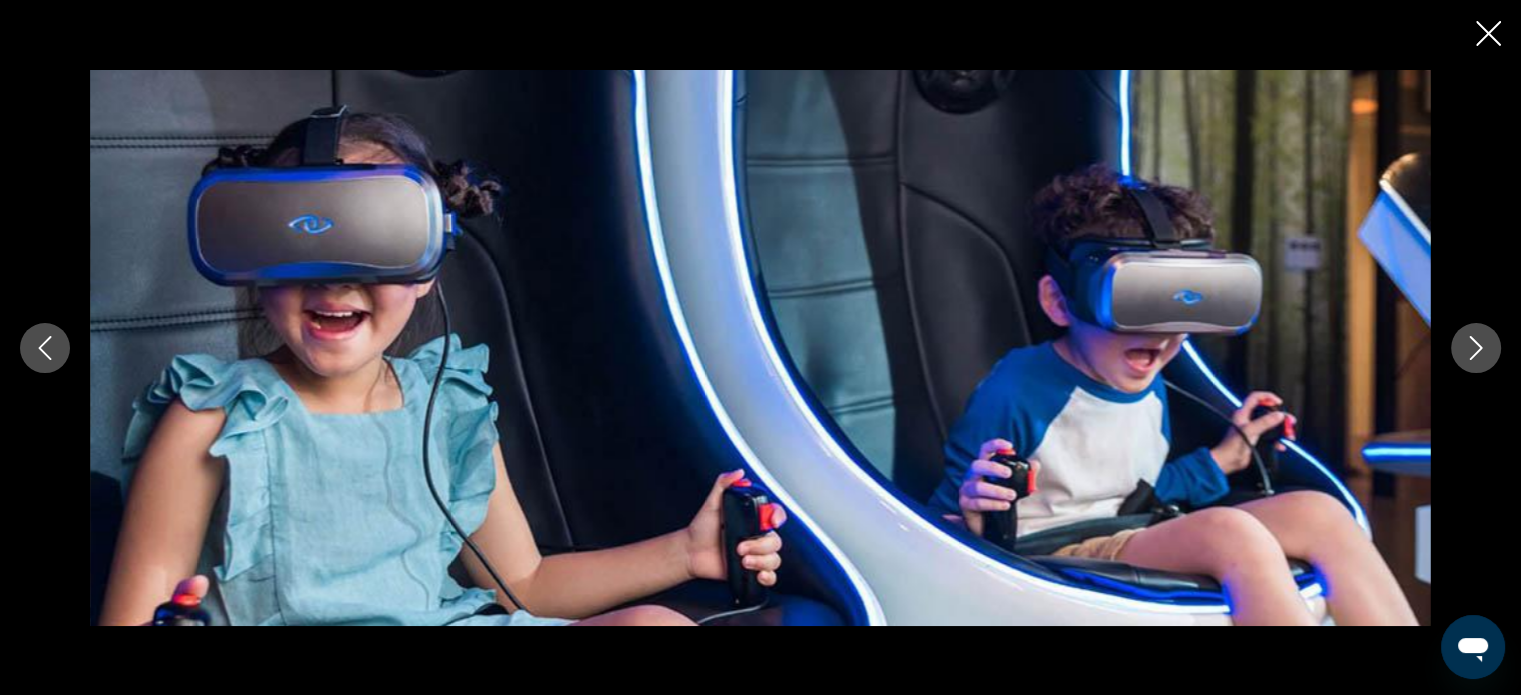 click at bounding box center (45, 348) 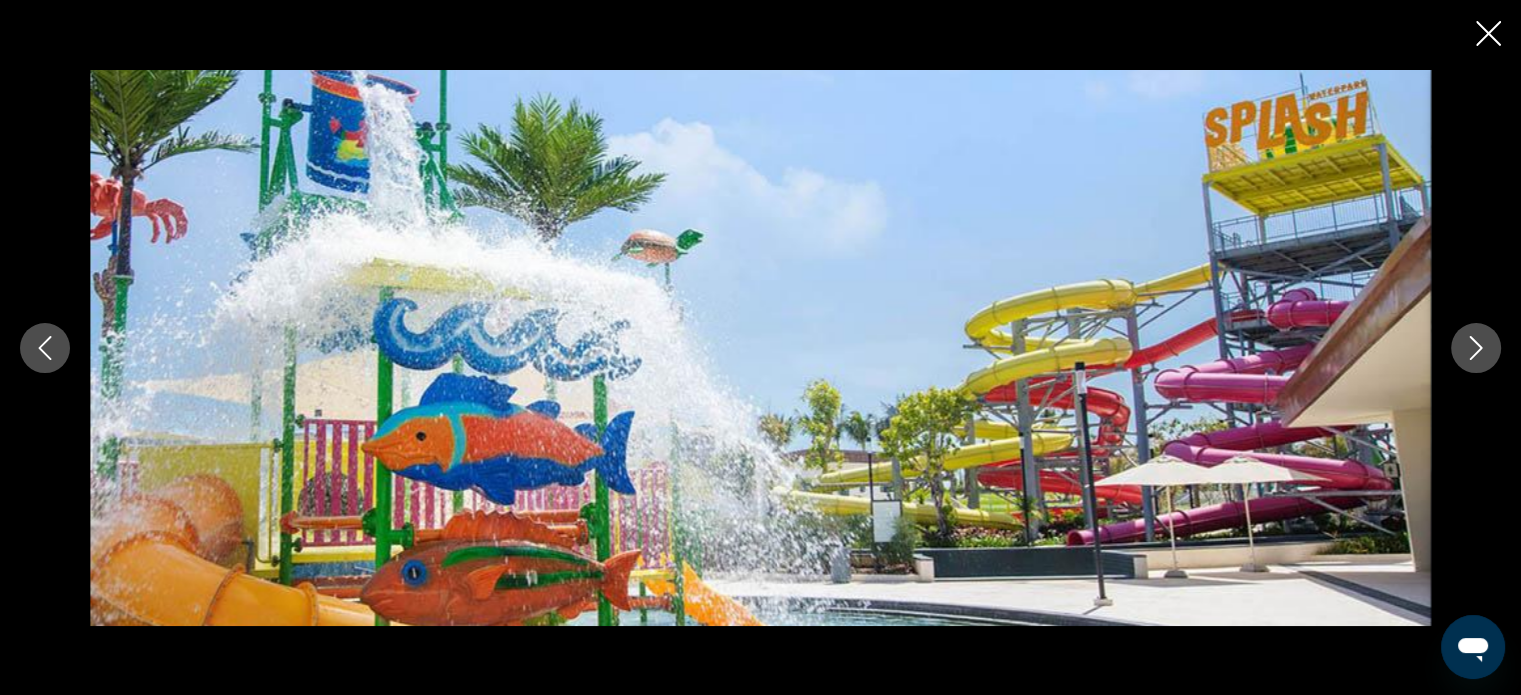 click at bounding box center [45, 348] 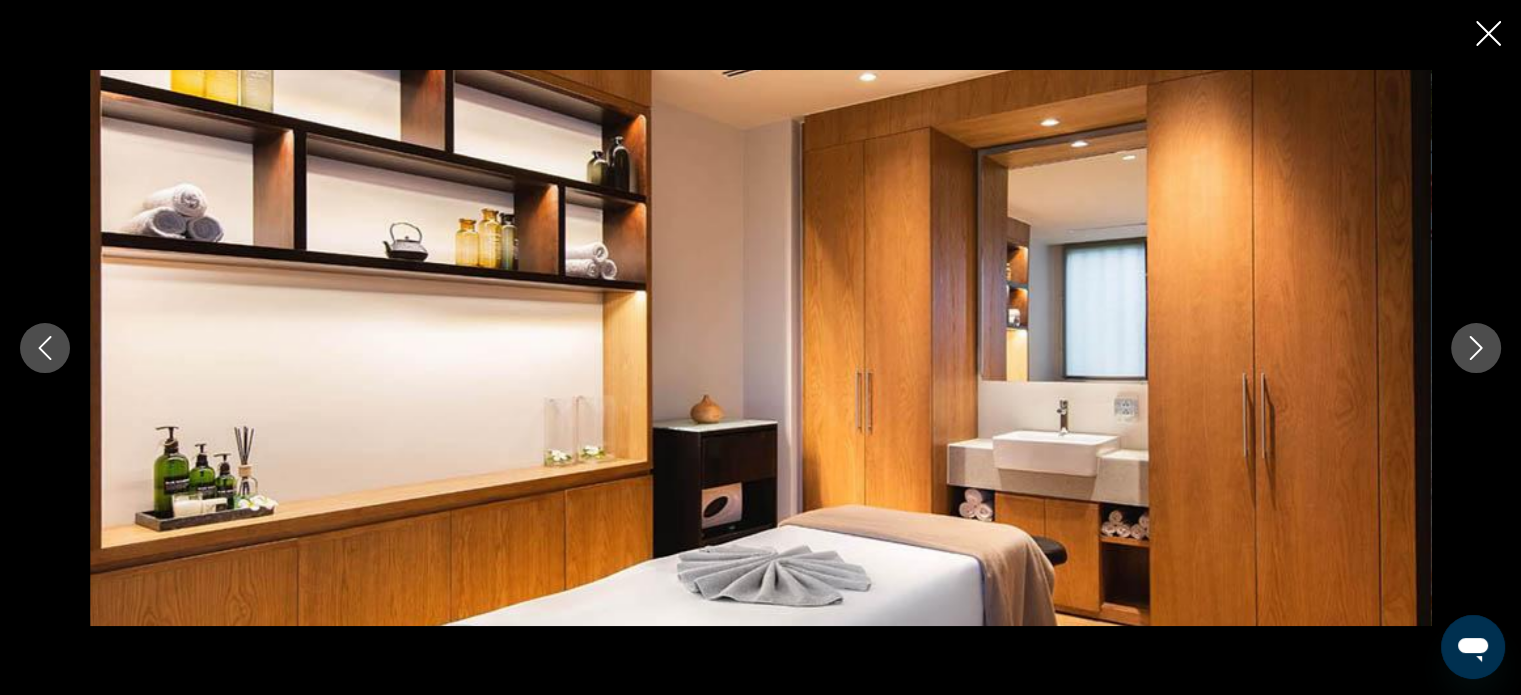 click 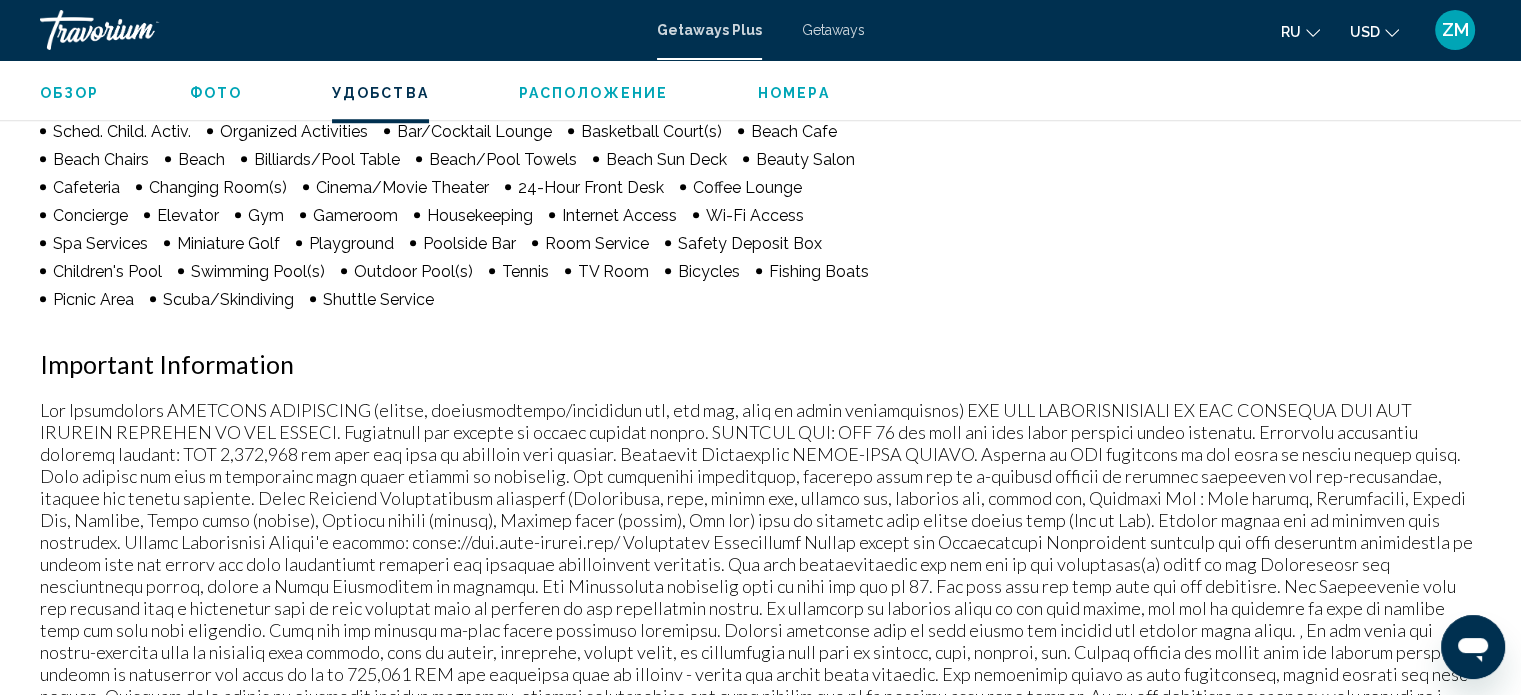 scroll, scrollTop: 1912, scrollLeft: 0, axis: vertical 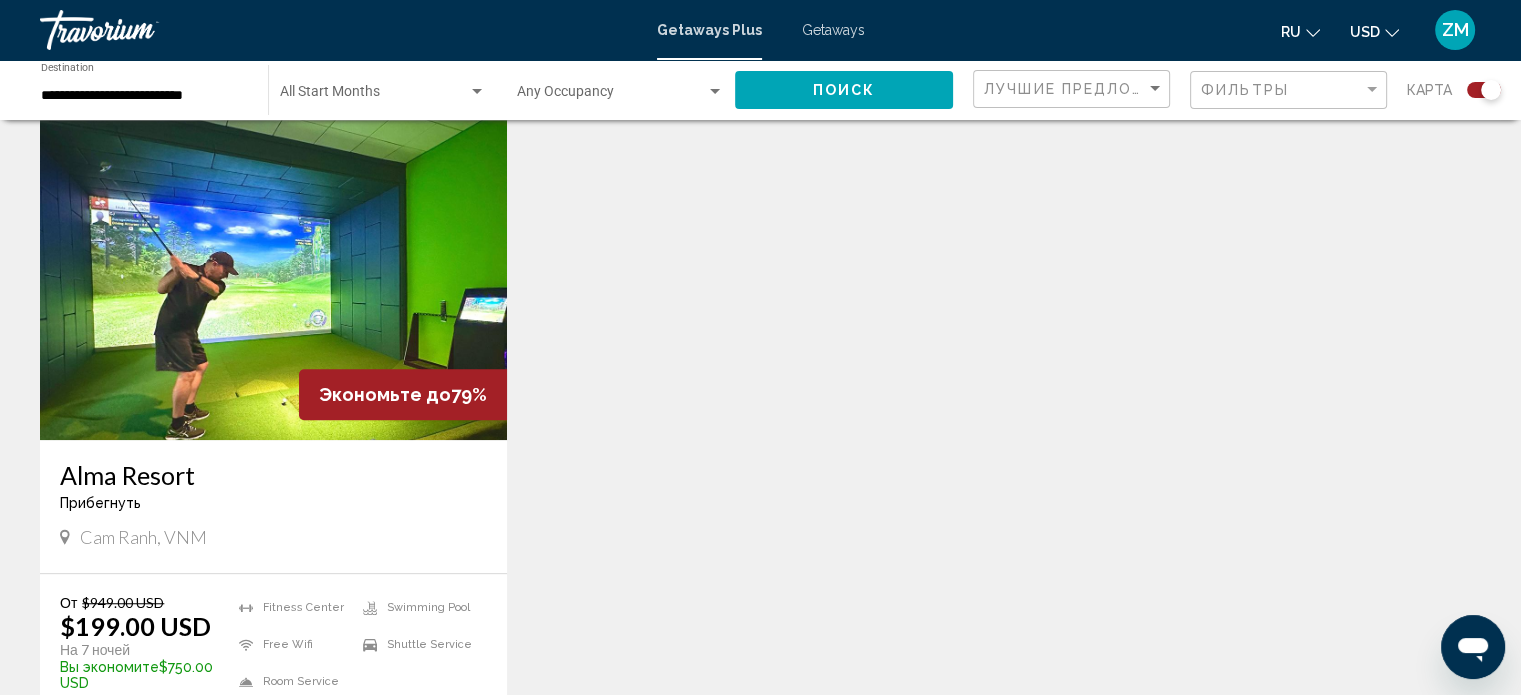 click at bounding box center [273, 280] 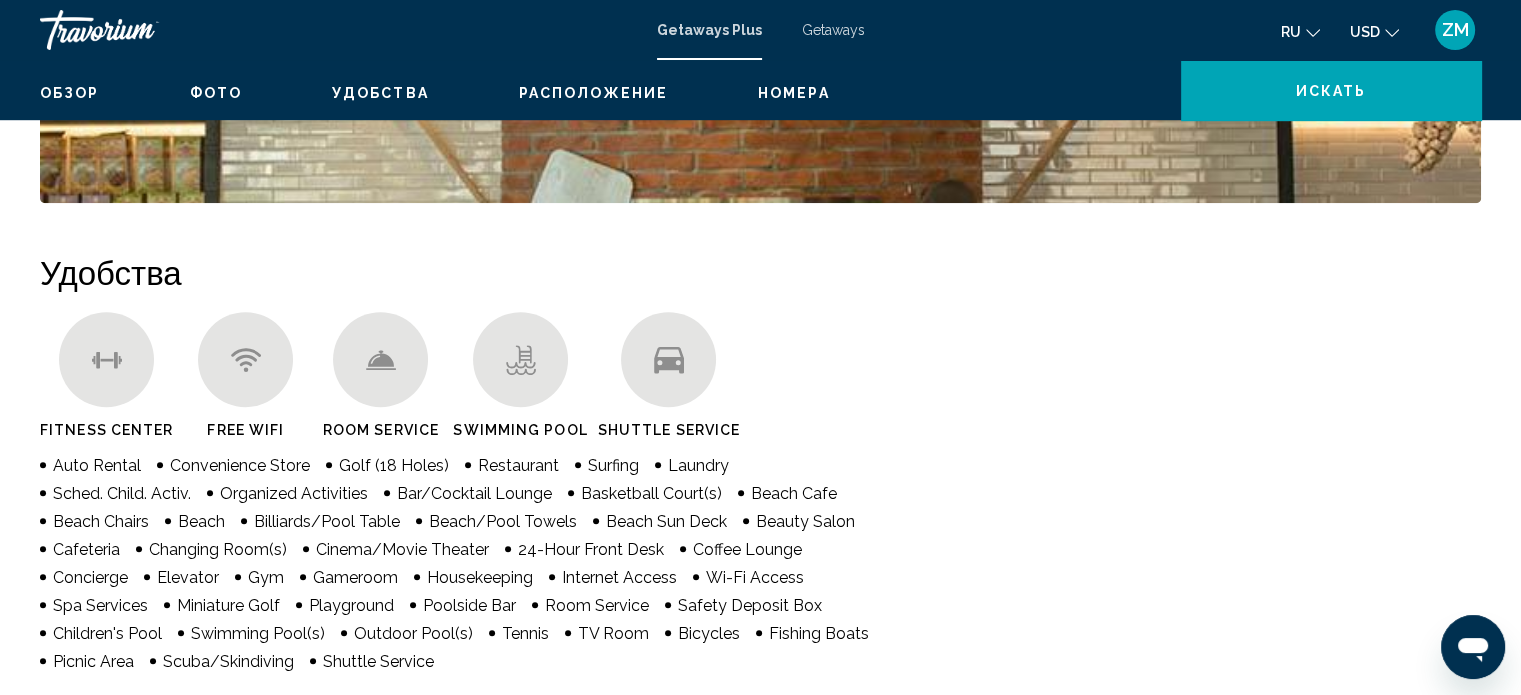 scroll, scrollTop: 12, scrollLeft: 0, axis: vertical 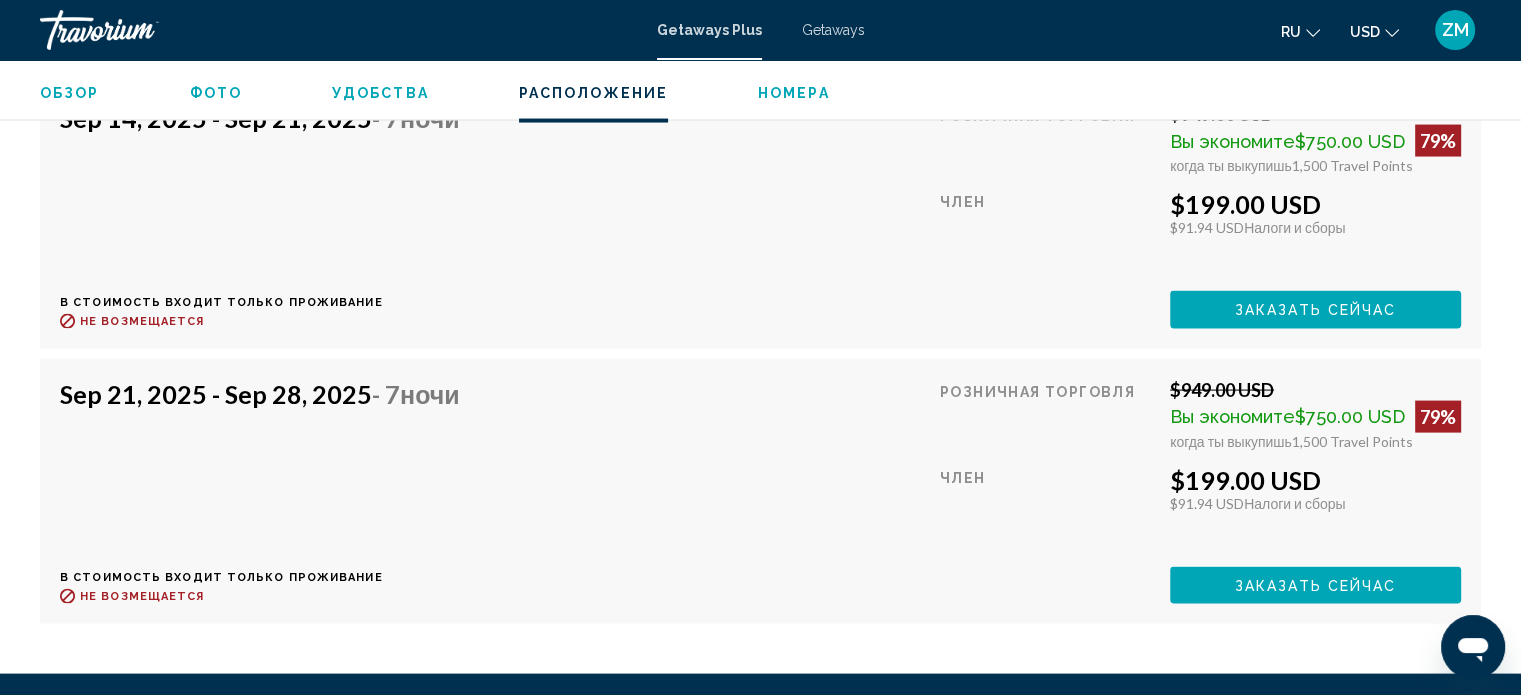 click on "[MONTH] [DAY], [YEAR] - [MONTH] [DAY], [YEAR]  - 7  ночи" at bounding box center (260, 394) 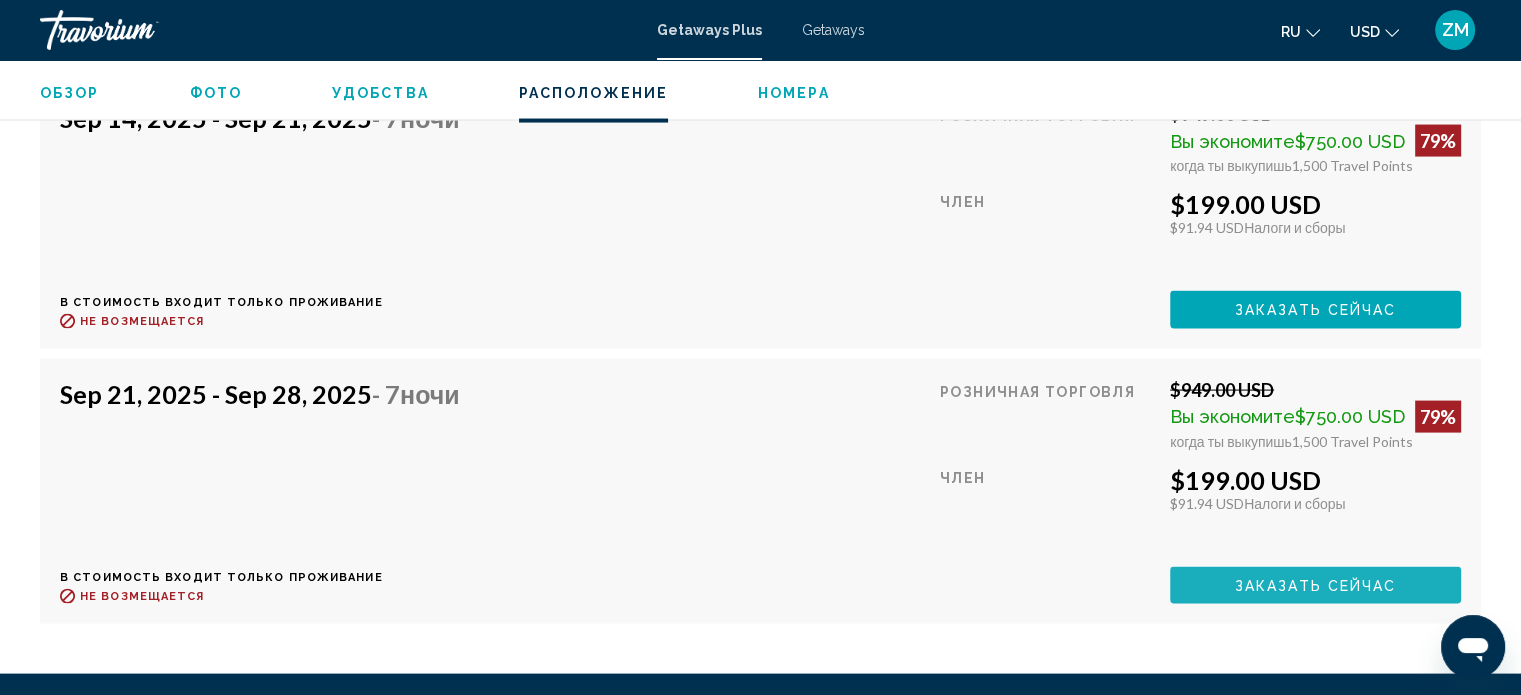 click on "Заказать сейчас" at bounding box center (1316, 586) 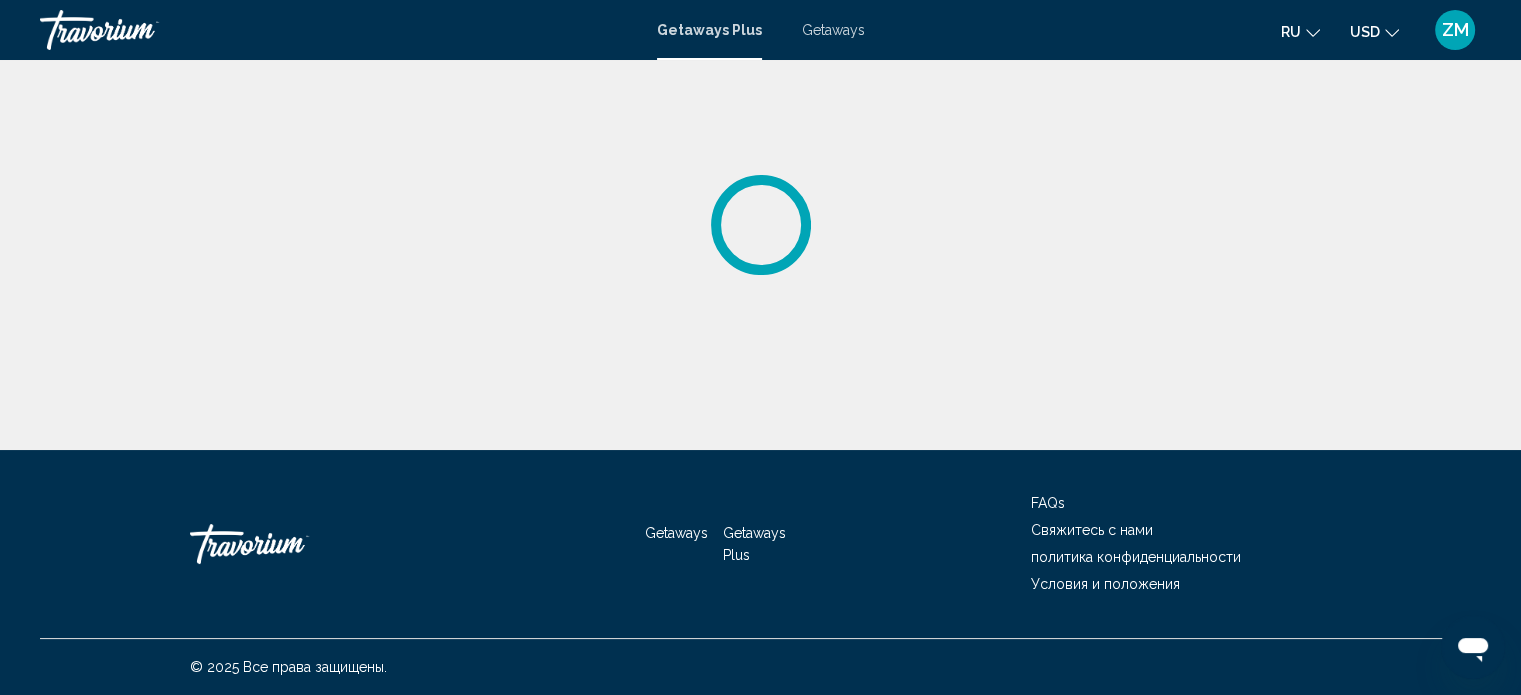 scroll, scrollTop: 0, scrollLeft: 0, axis: both 